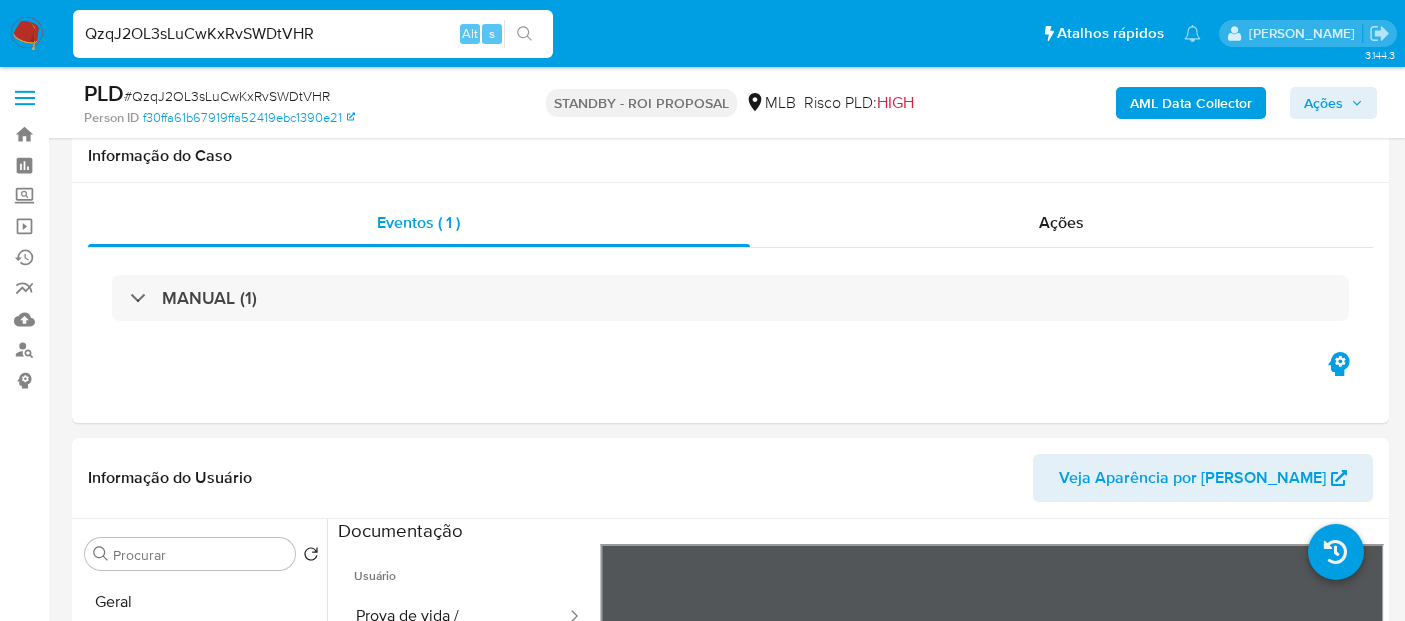 select on "10" 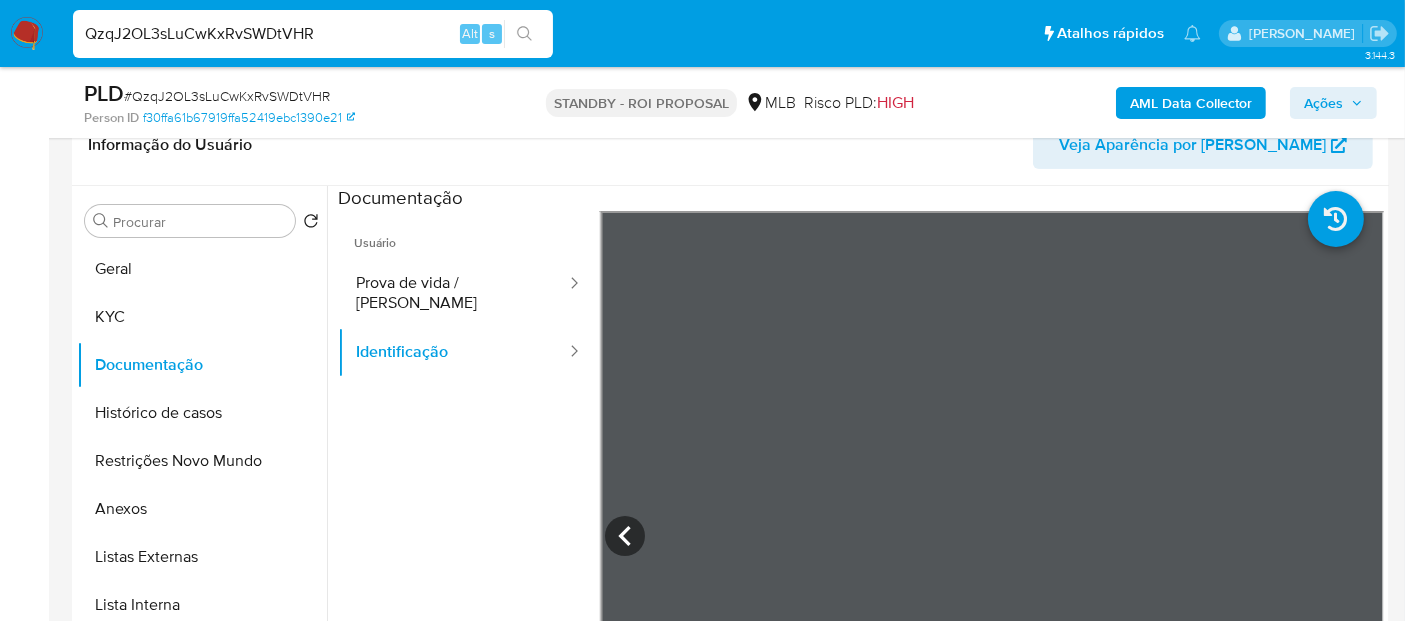 scroll, scrollTop: 333, scrollLeft: 0, axis: vertical 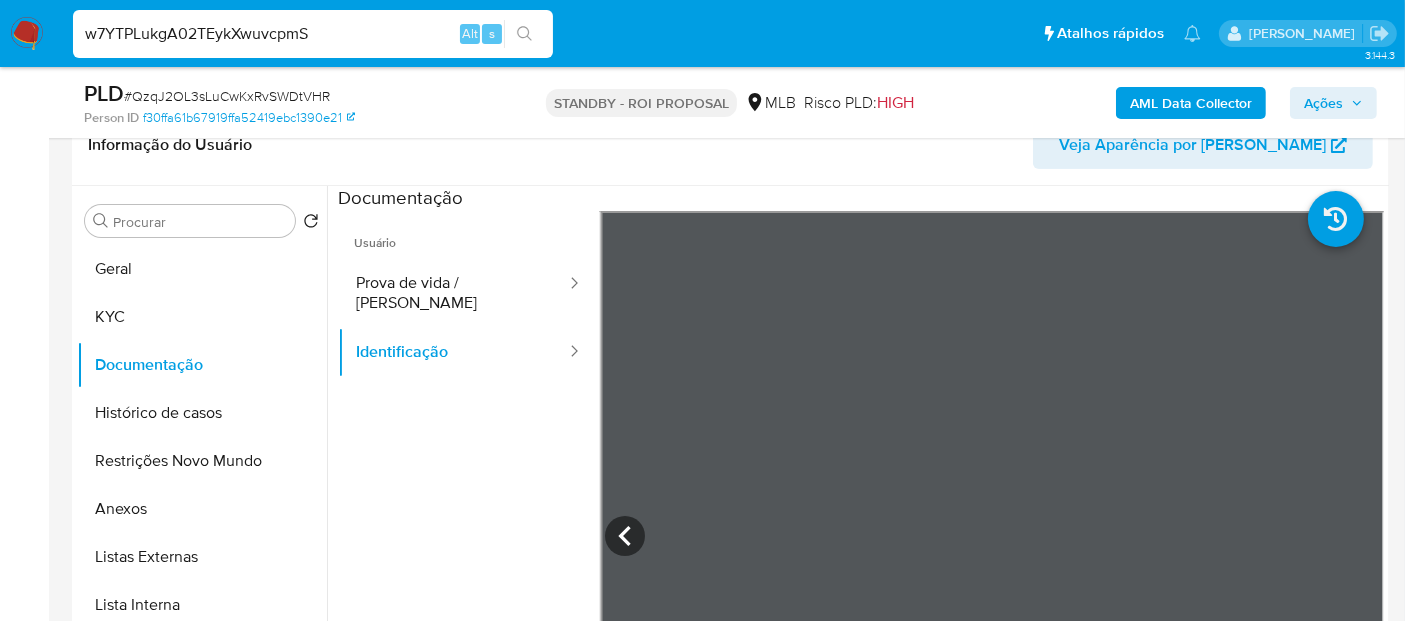 type on "w7YTPLukgA02TEykXwuvcpmS" 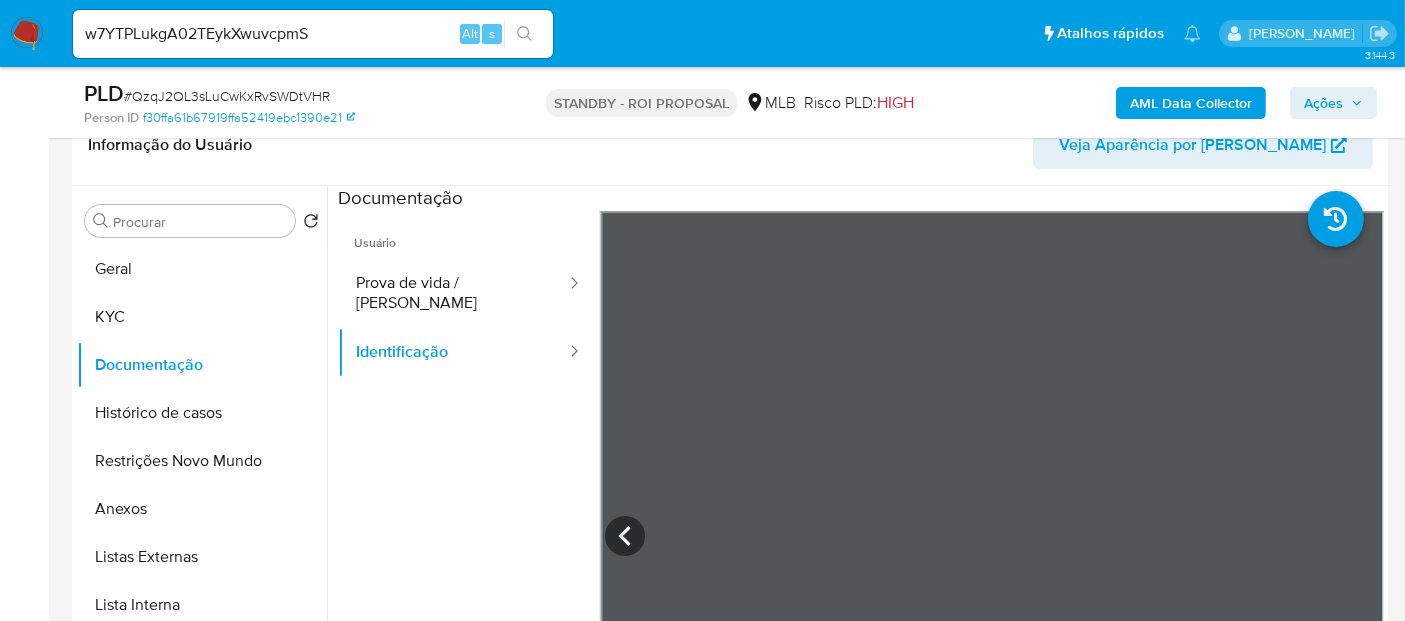 click 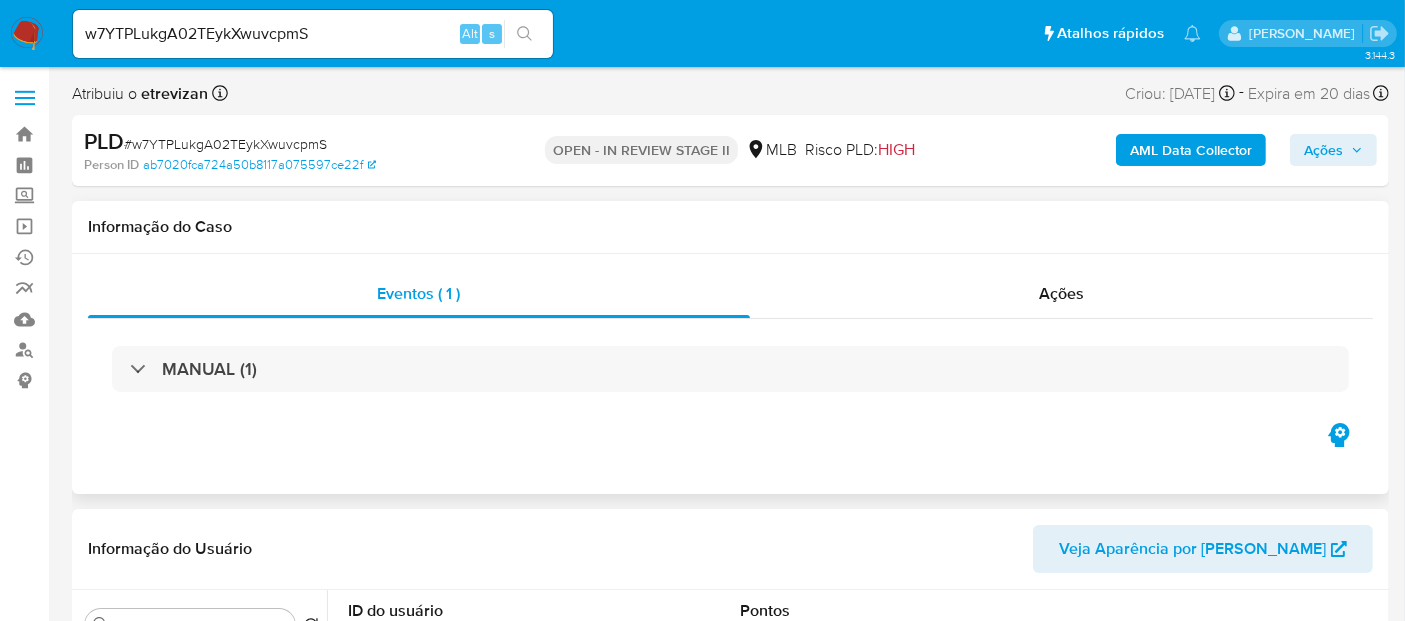 select on "10" 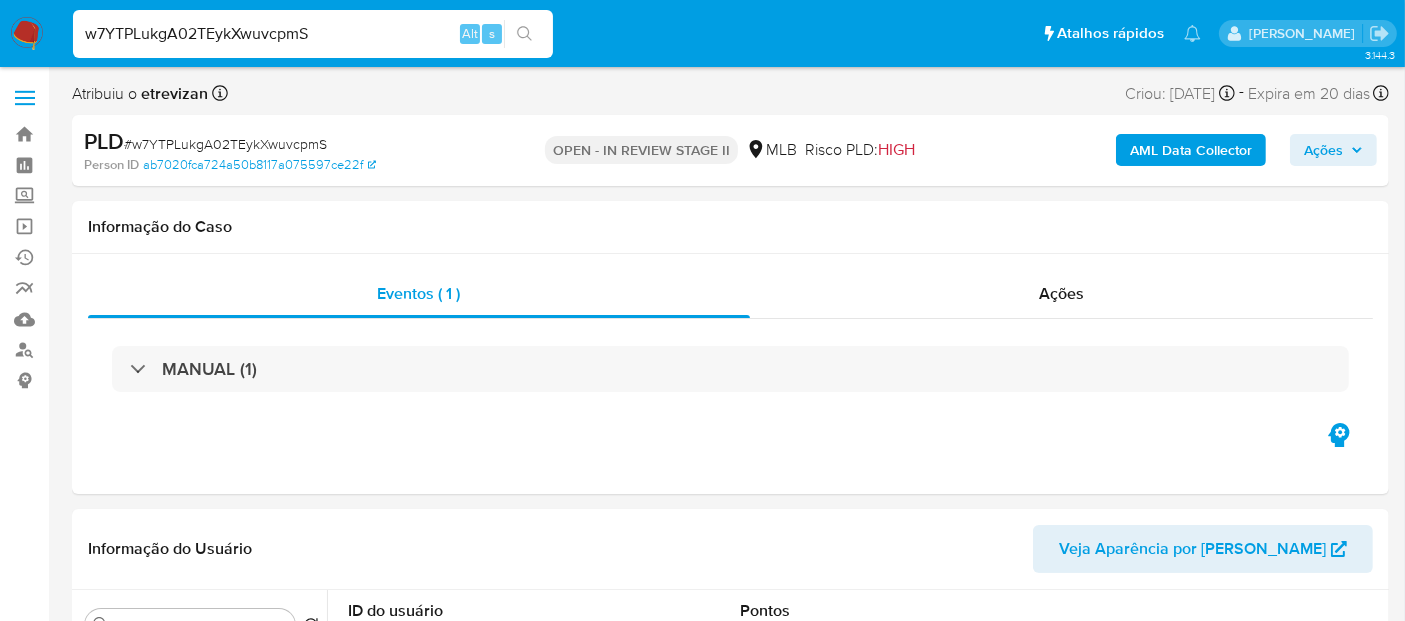 drag, startPoint x: 86, startPoint y: 32, endPoint x: 306, endPoint y: 32, distance: 220 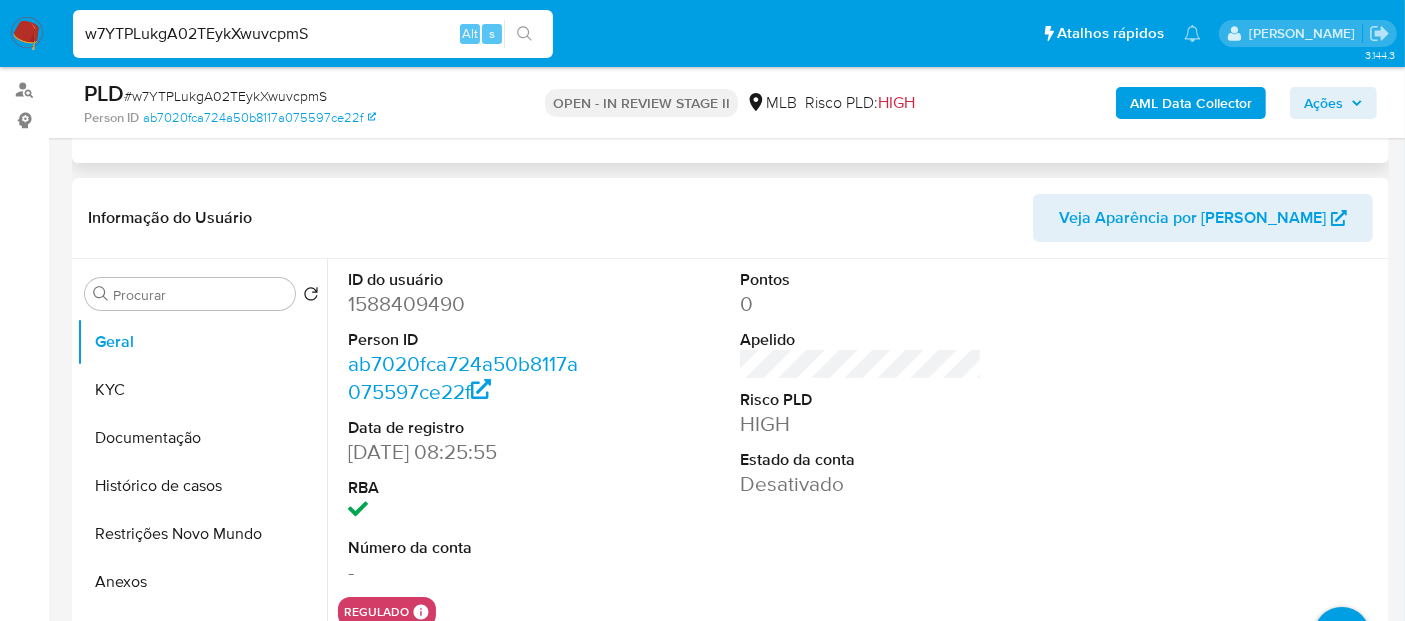 scroll, scrollTop: 333, scrollLeft: 0, axis: vertical 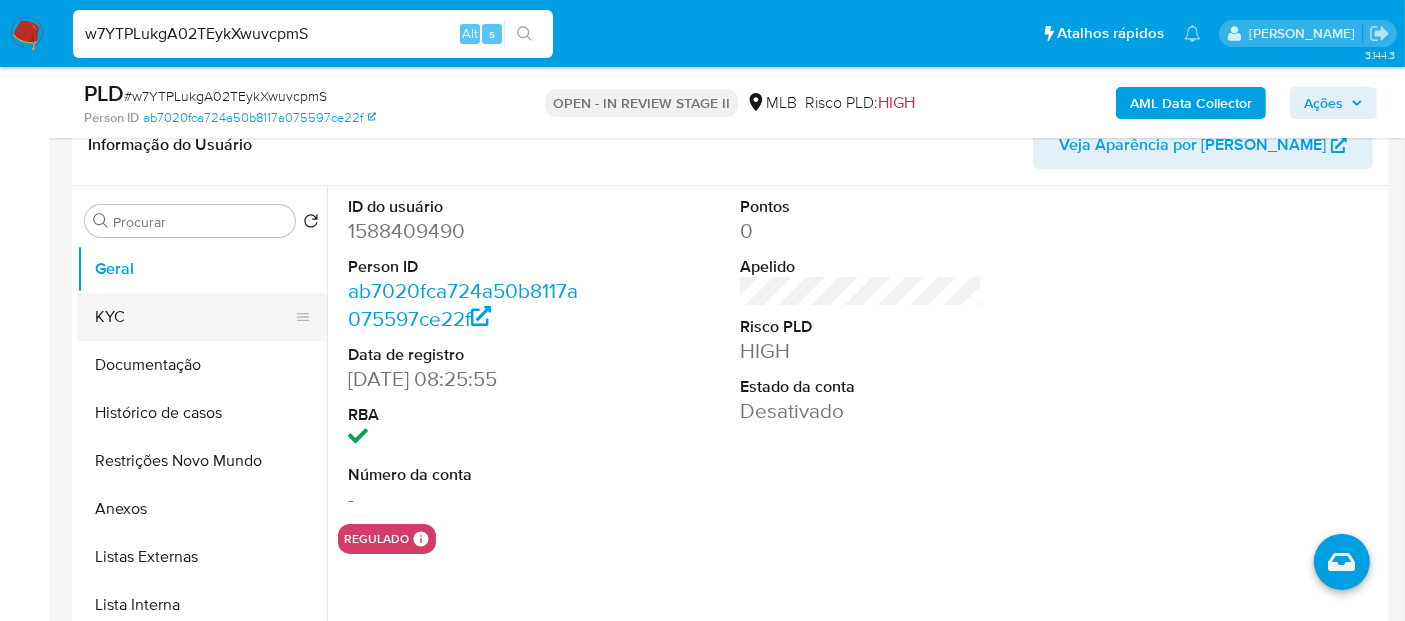 click on "KYC" at bounding box center [194, 317] 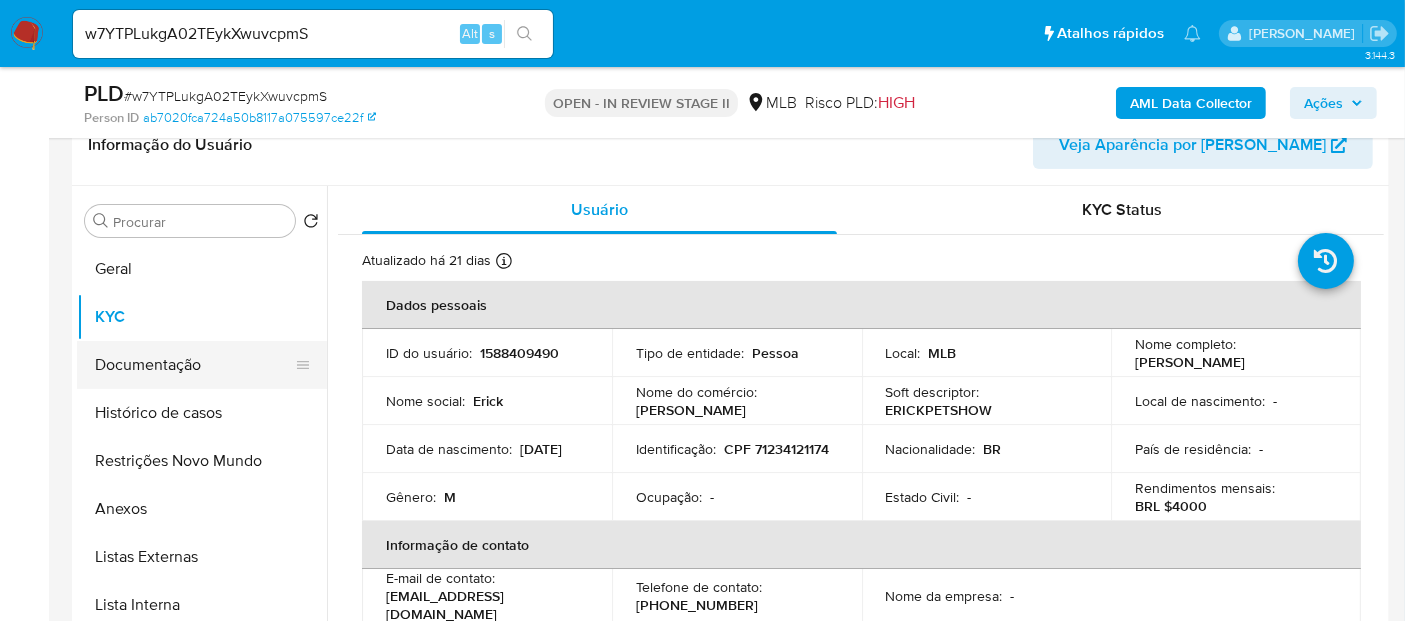 click on "Documentação" at bounding box center (194, 365) 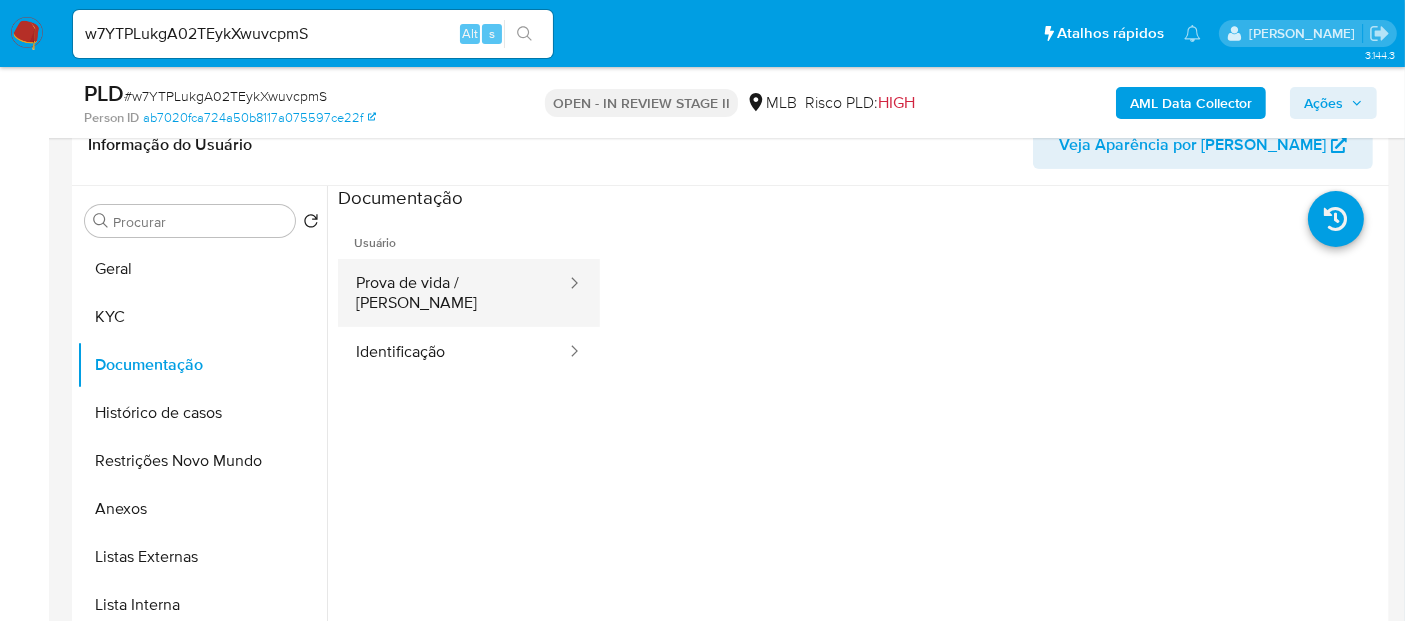 click on "Prova de vida / [PERSON_NAME]" at bounding box center (453, 293) 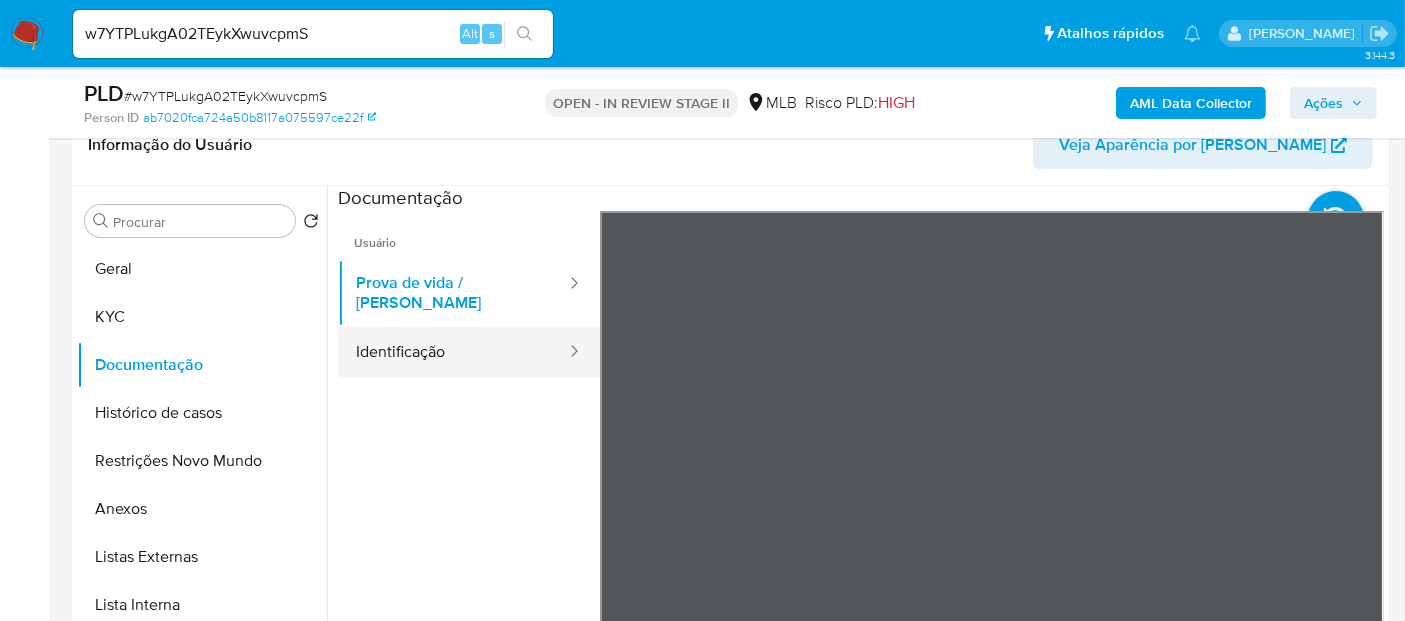 click on "Identificação" at bounding box center (453, 352) 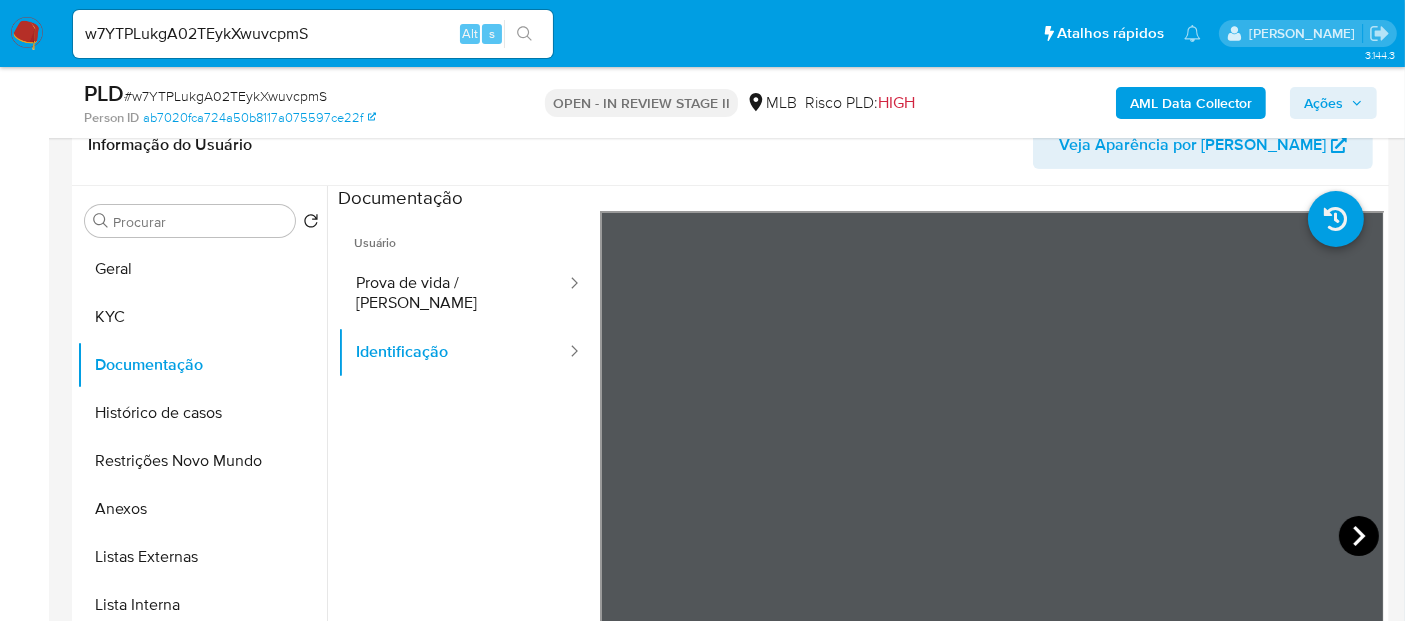 click 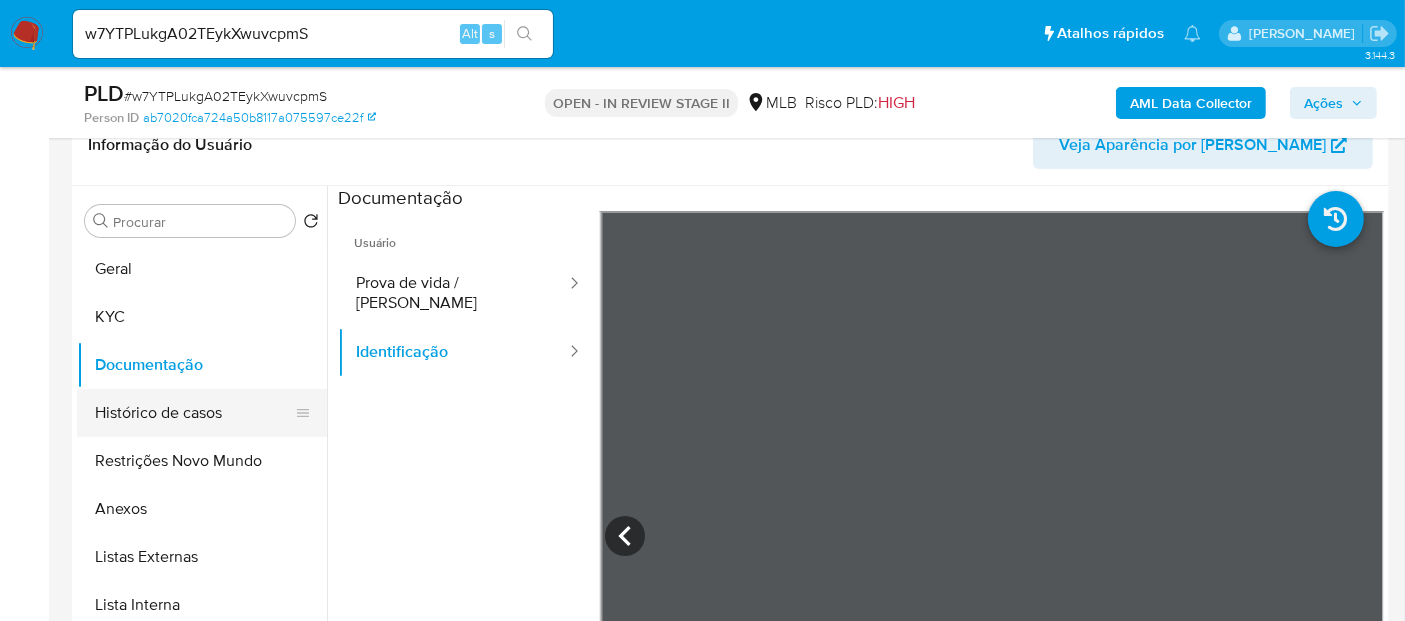 click on "Histórico de casos" at bounding box center [194, 413] 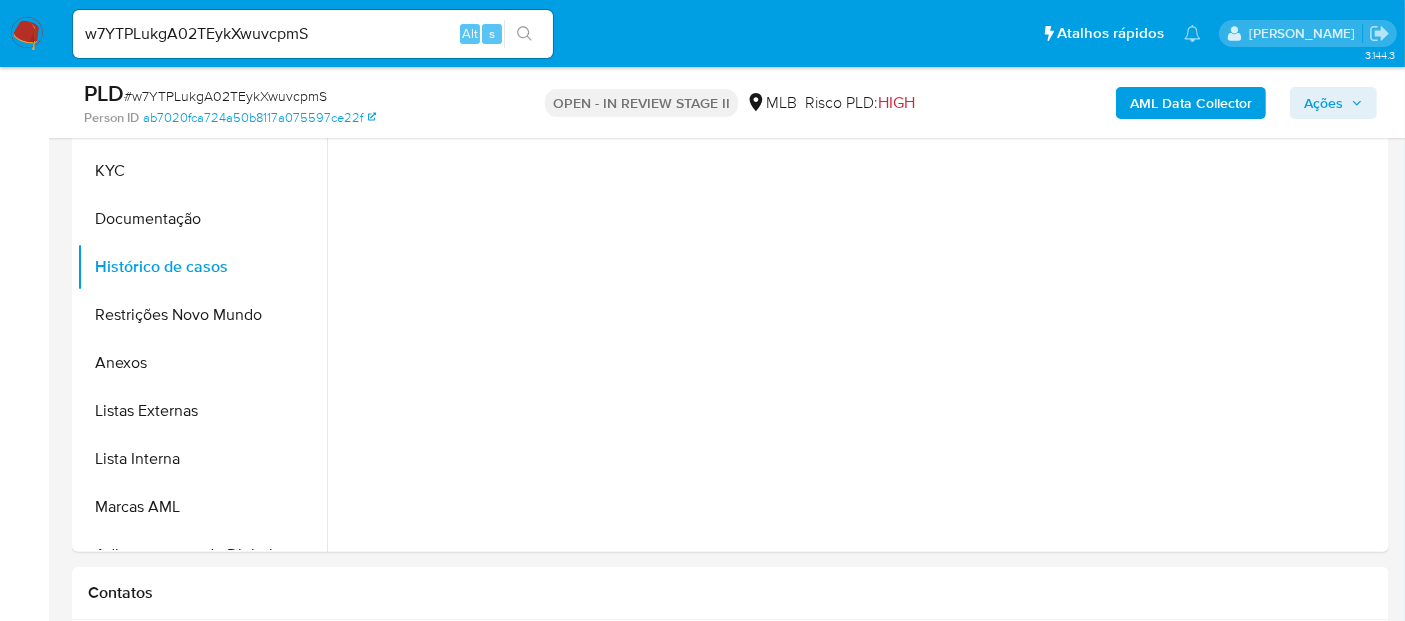 scroll, scrollTop: 444, scrollLeft: 0, axis: vertical 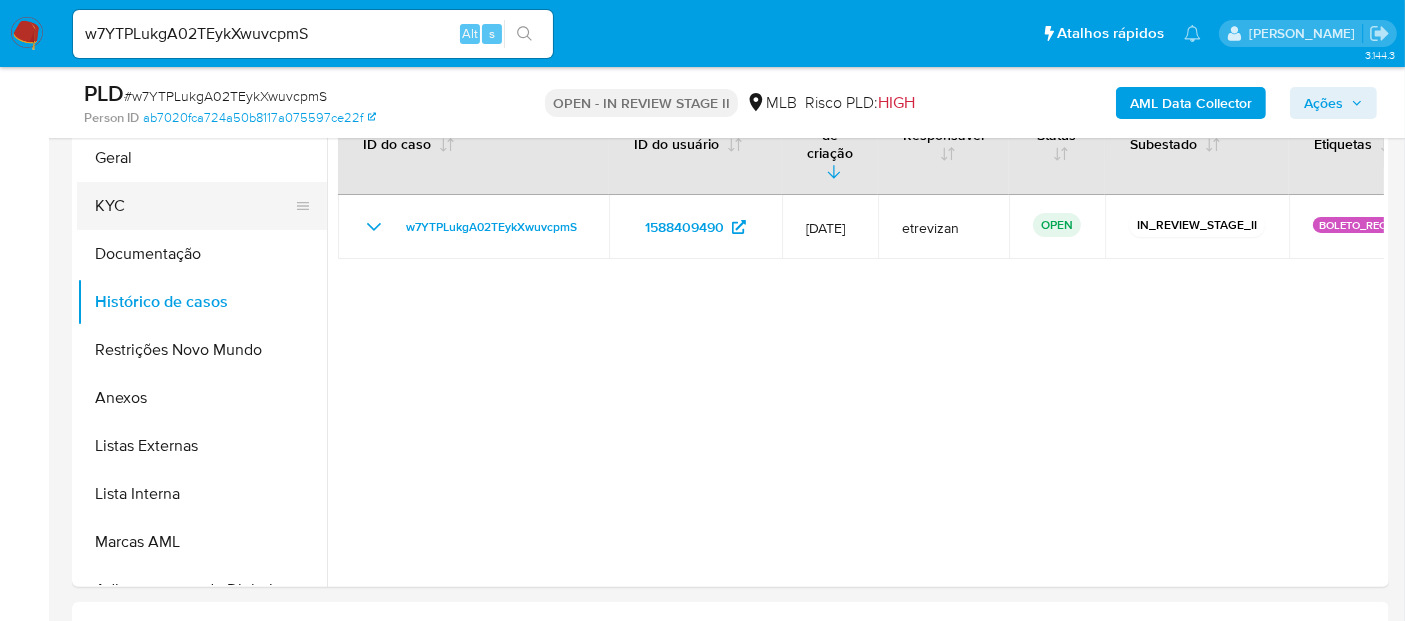 click on "KYC" at bounding box center (194, 206) 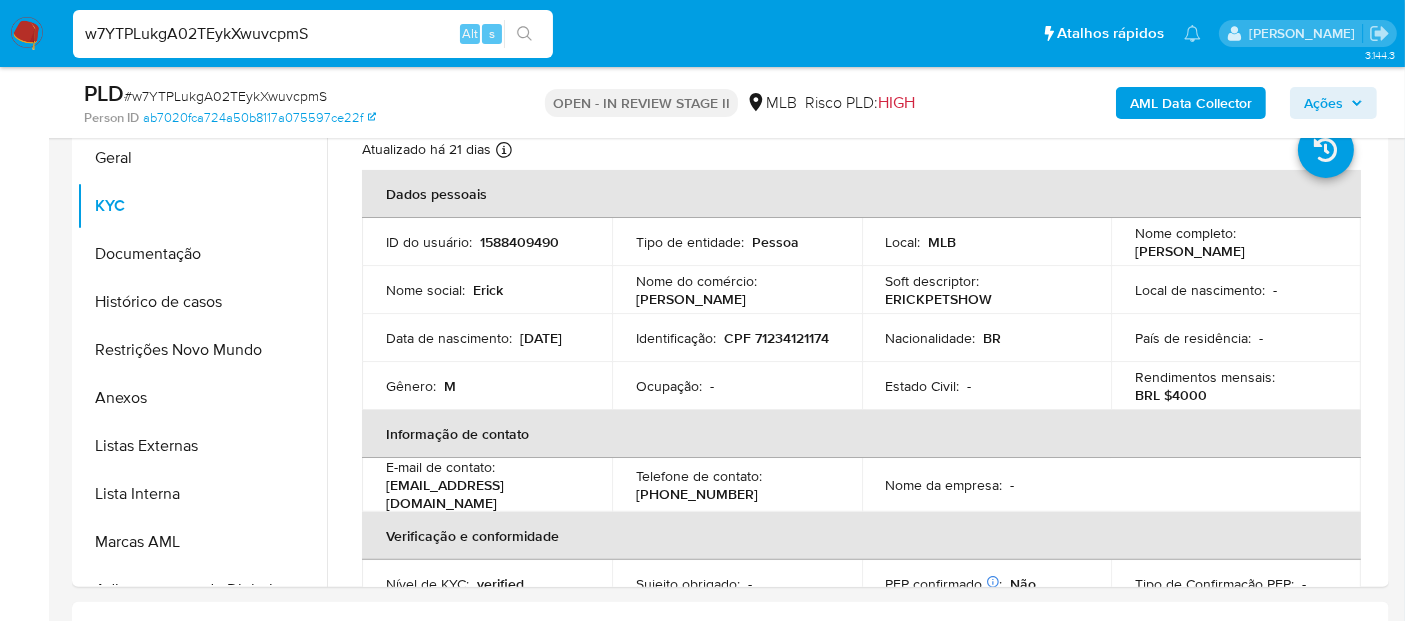 drag, startPoint x: 384, startPoint y: 35, endPoint x: 0, endPoint y: -23, distance: 388.3555 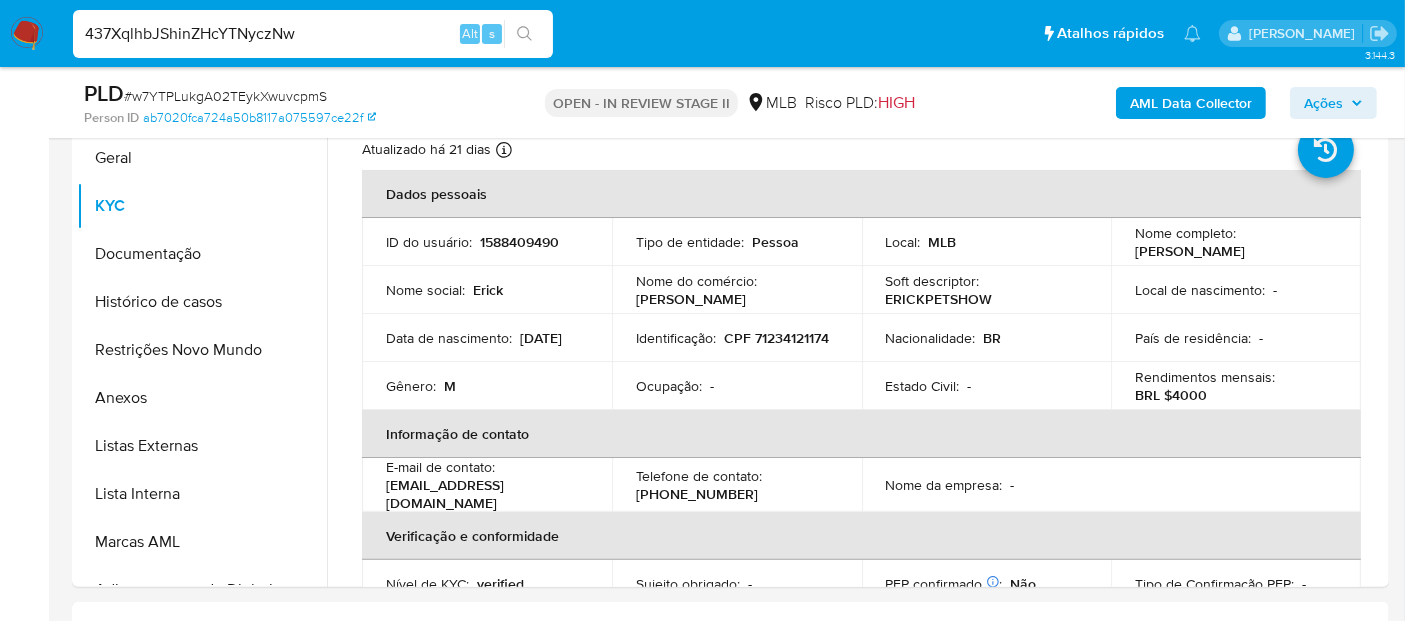 type on "437XqlhbJShinZHcYTNyczNw" 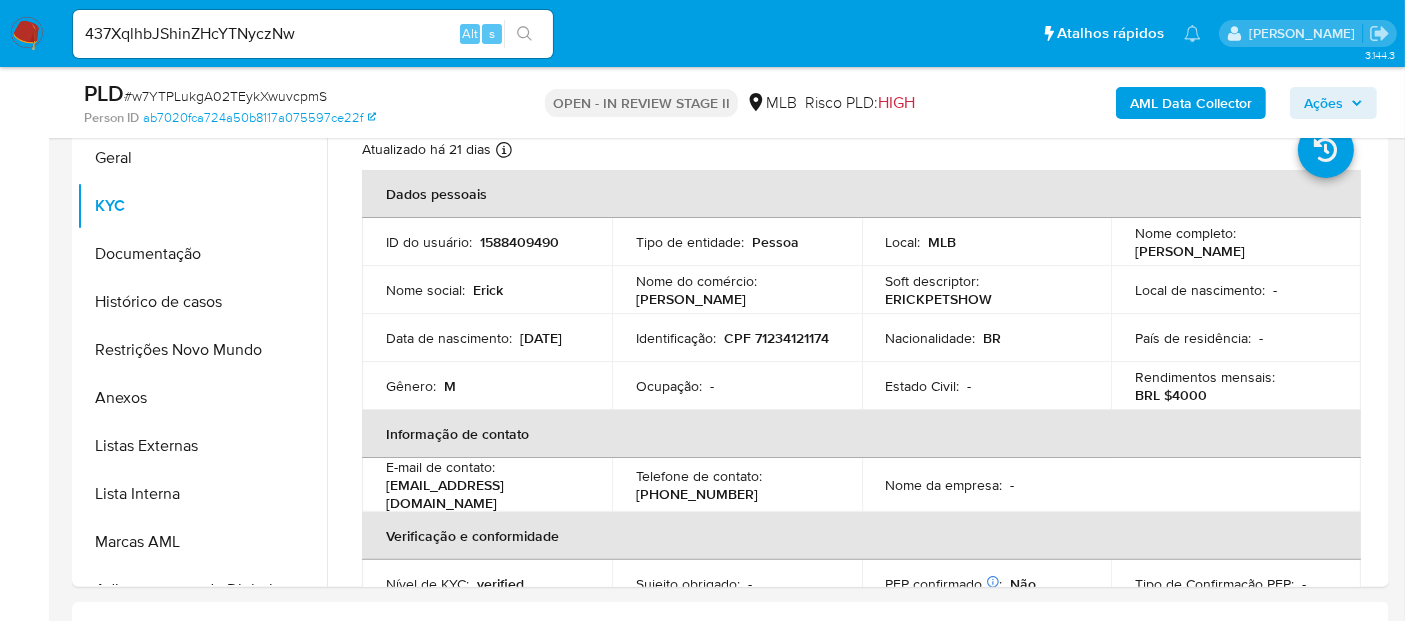 click 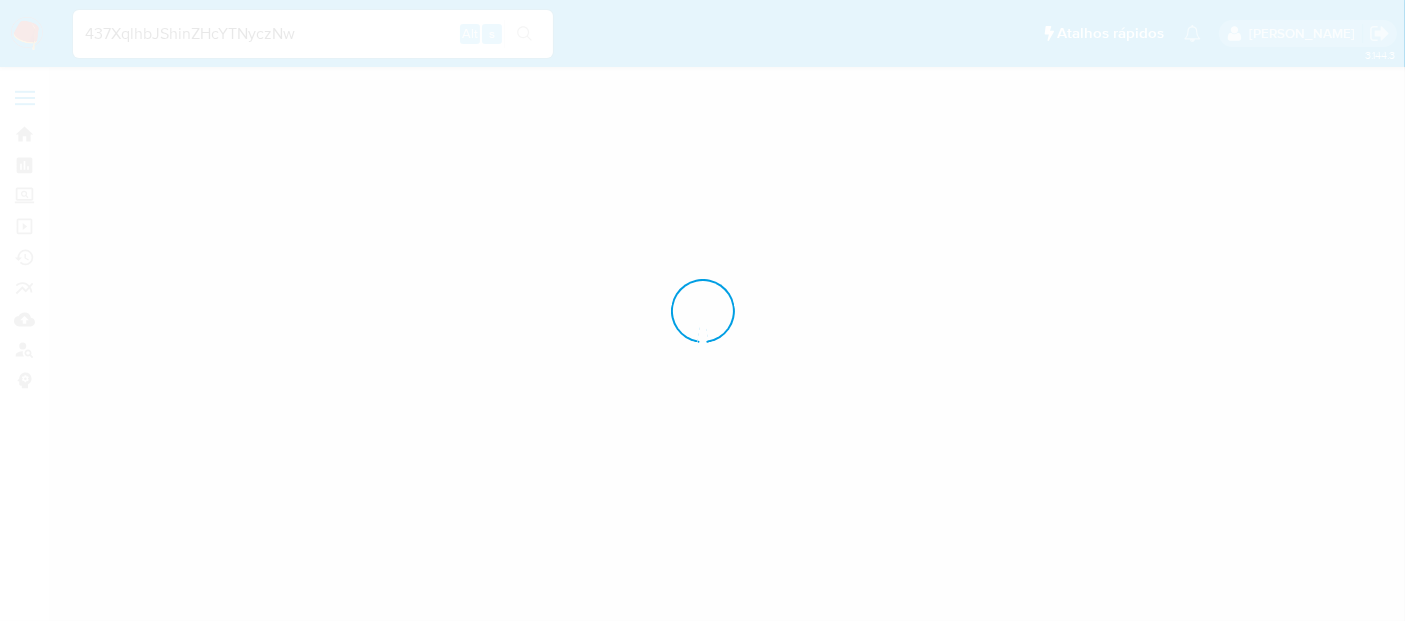 scroll, scrollTop: 0, scrollLeft: 0, axis: both 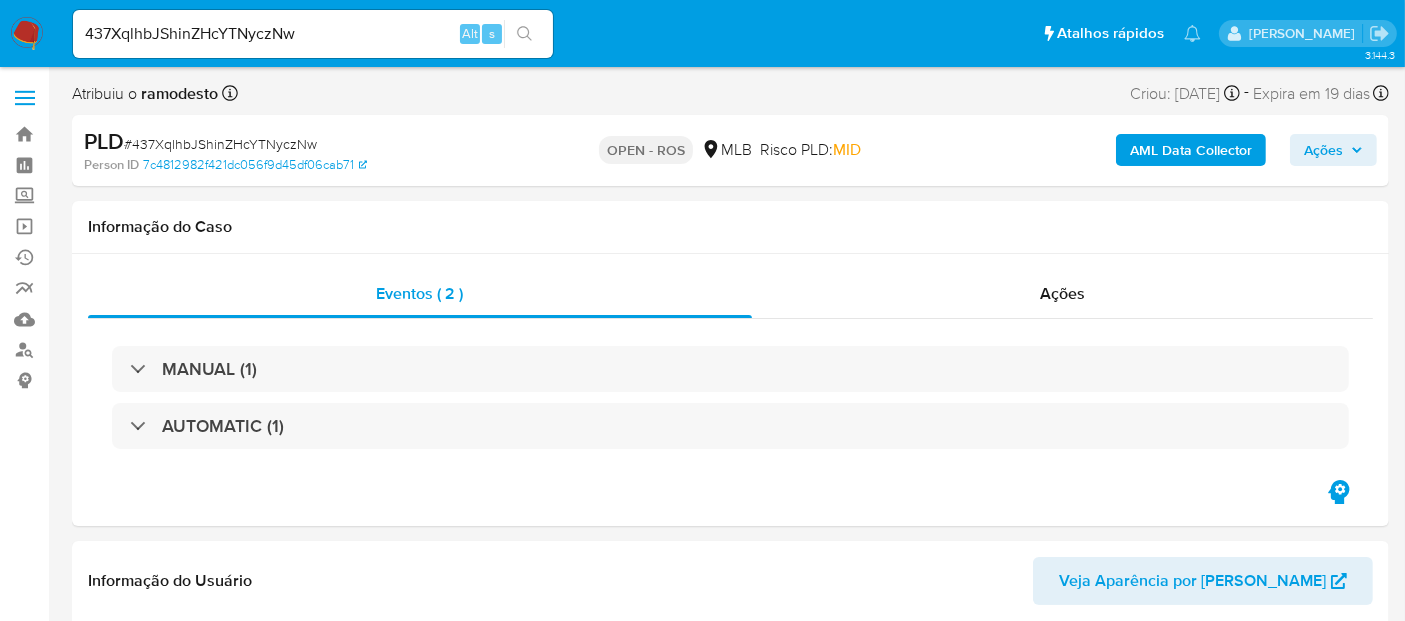 select on "10" 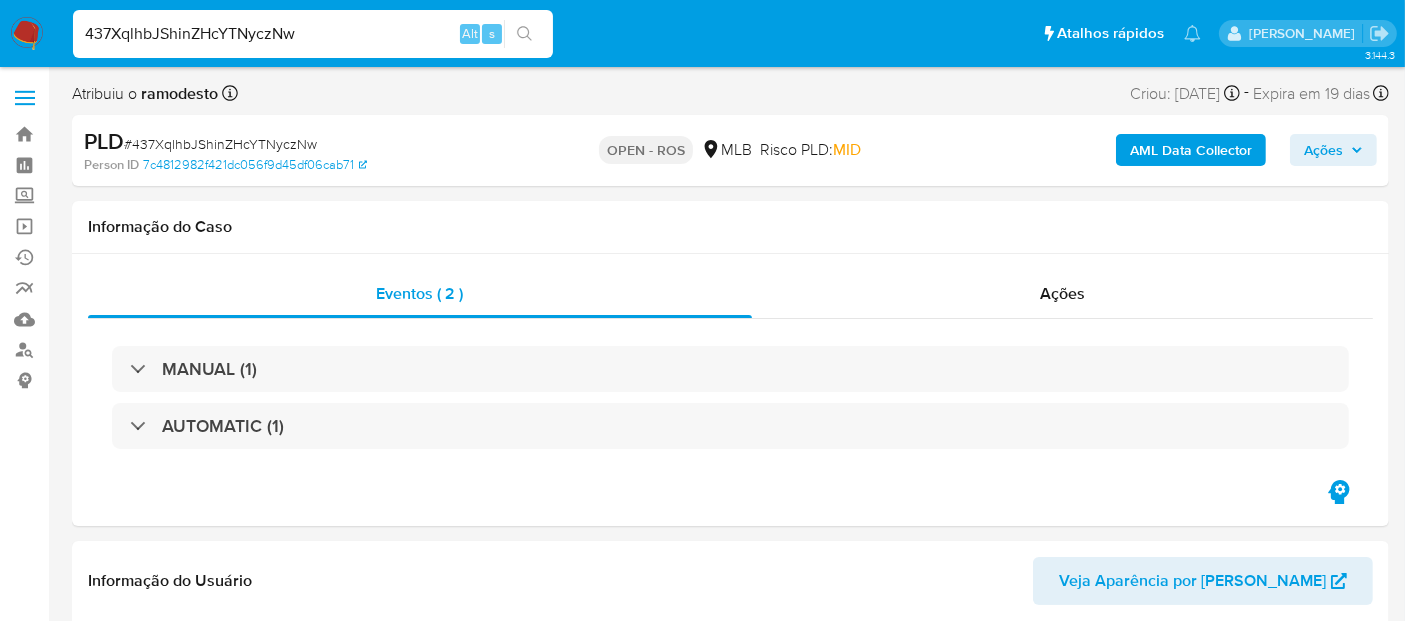 drag, startPoint x: 359, startPoint y: 39, endPoint x: 0, endPoint y: 33, distance: 359.05014 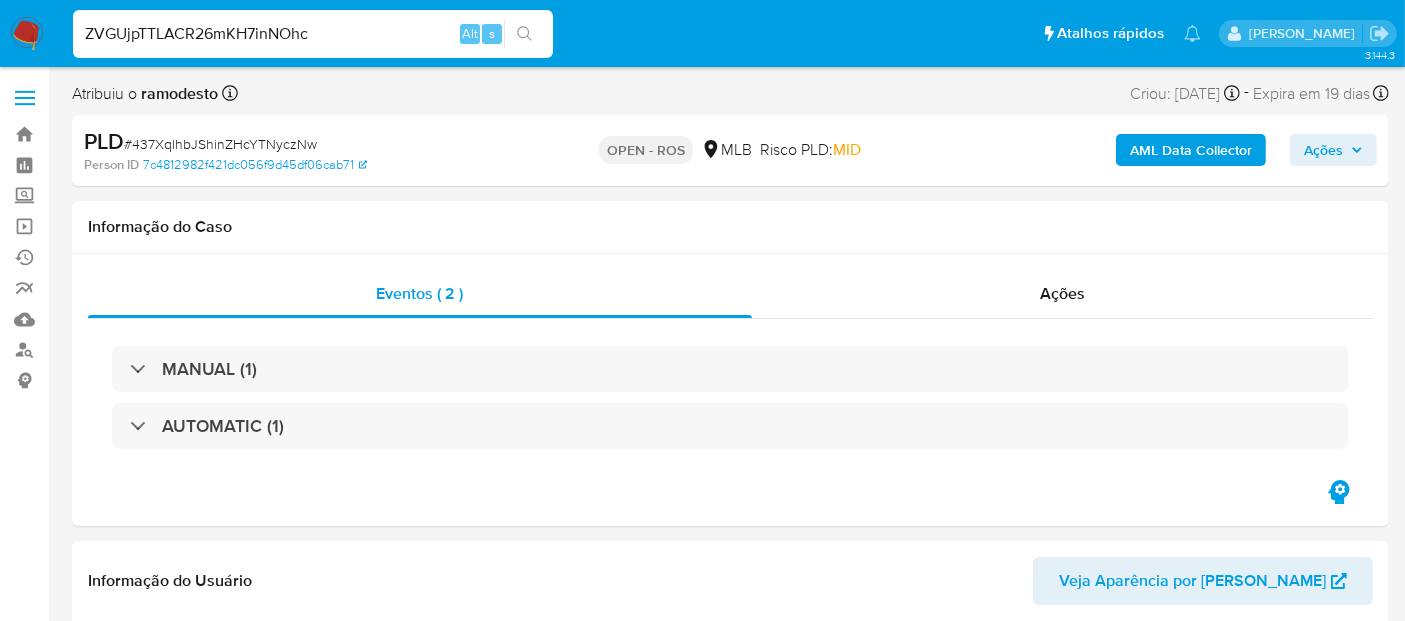 type on "ZVGUjpTTLACR26mKH7inNOhc" 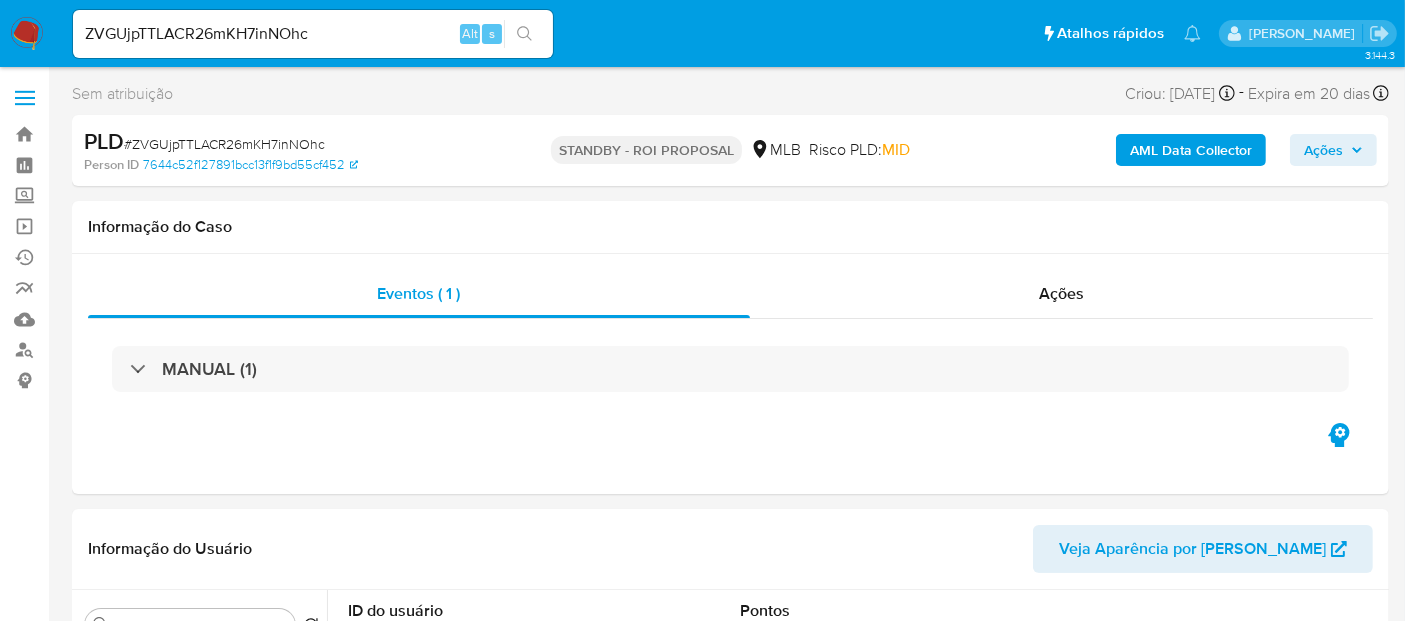 select on "10" 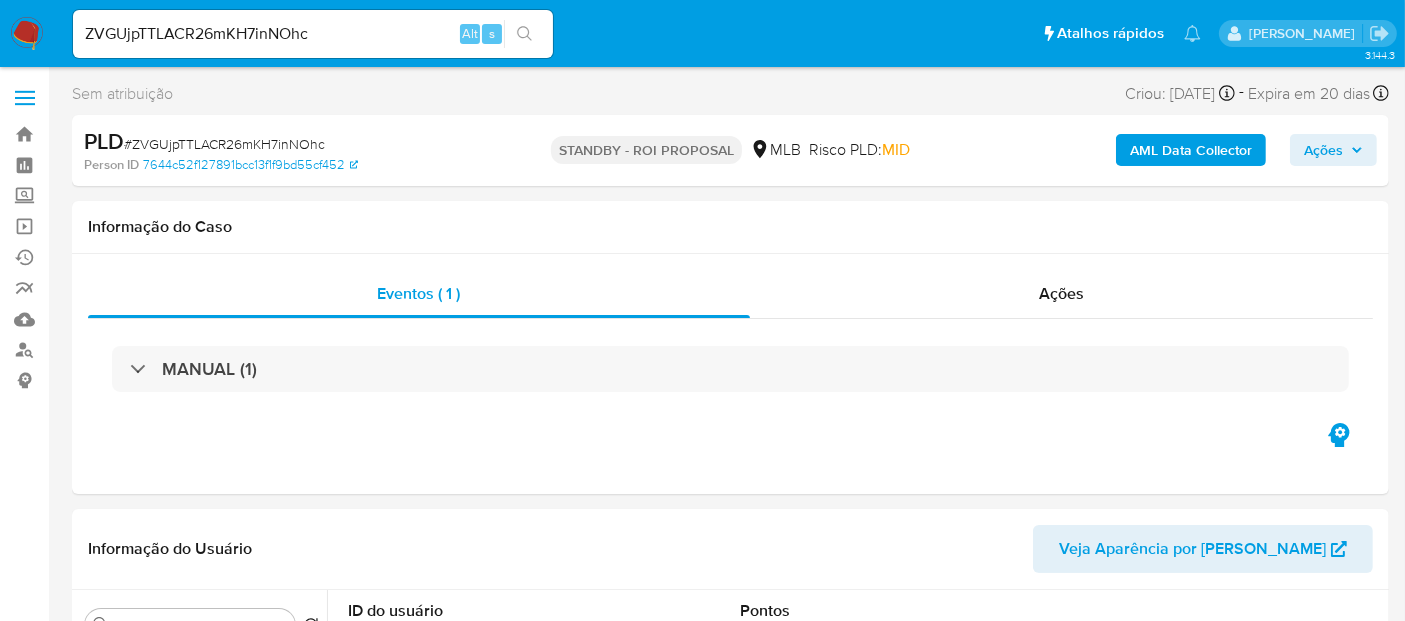 type 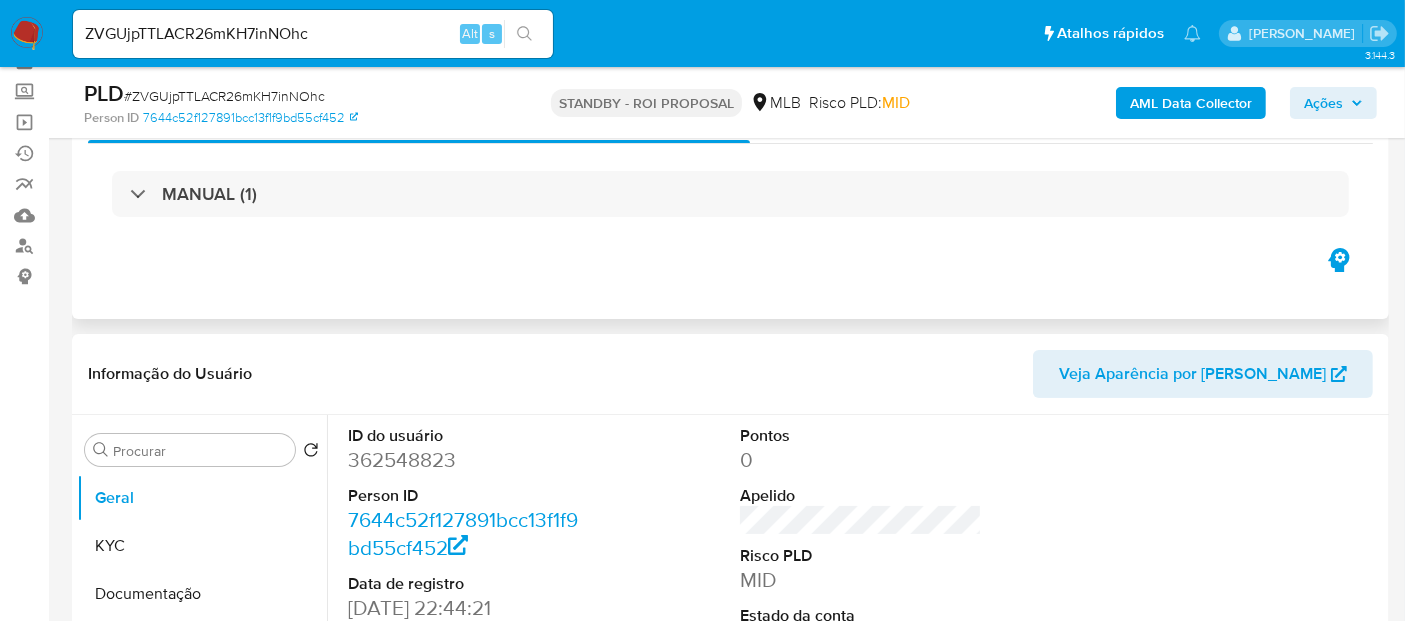 scroll, scrollTop: 333, scrollLeft: 0, axis: vertical 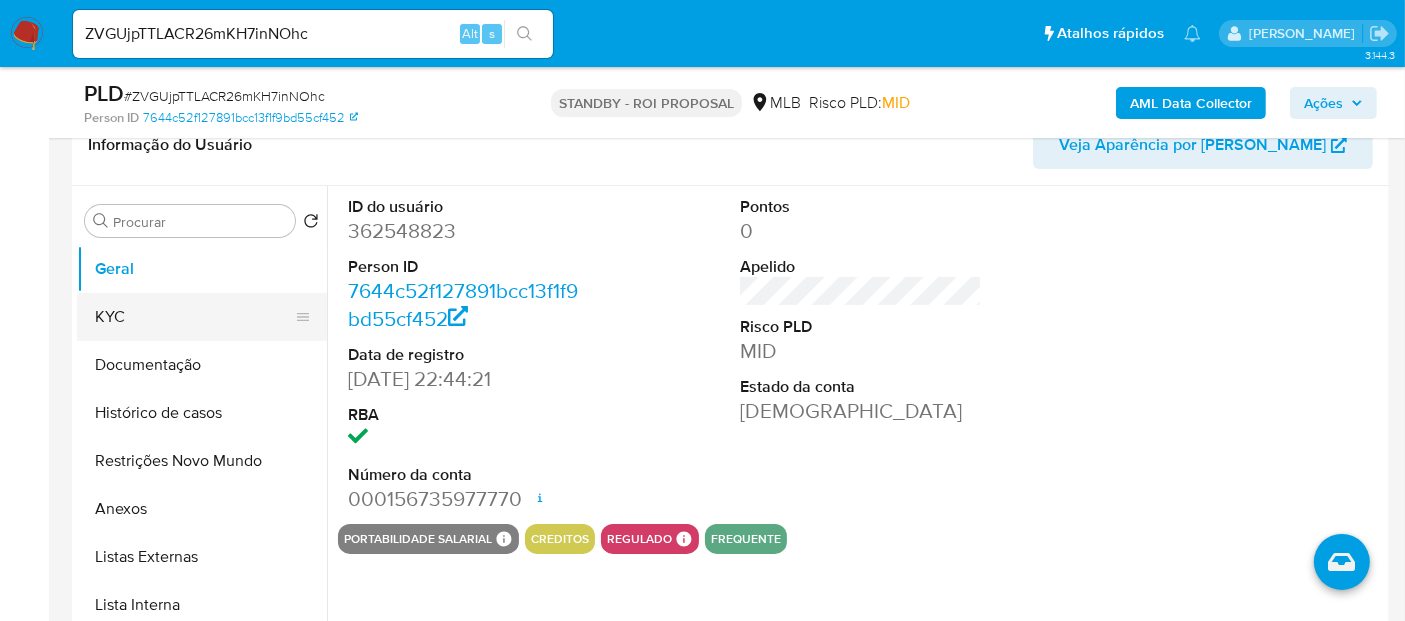 click on "KYC" at bounding box center (194, 317) 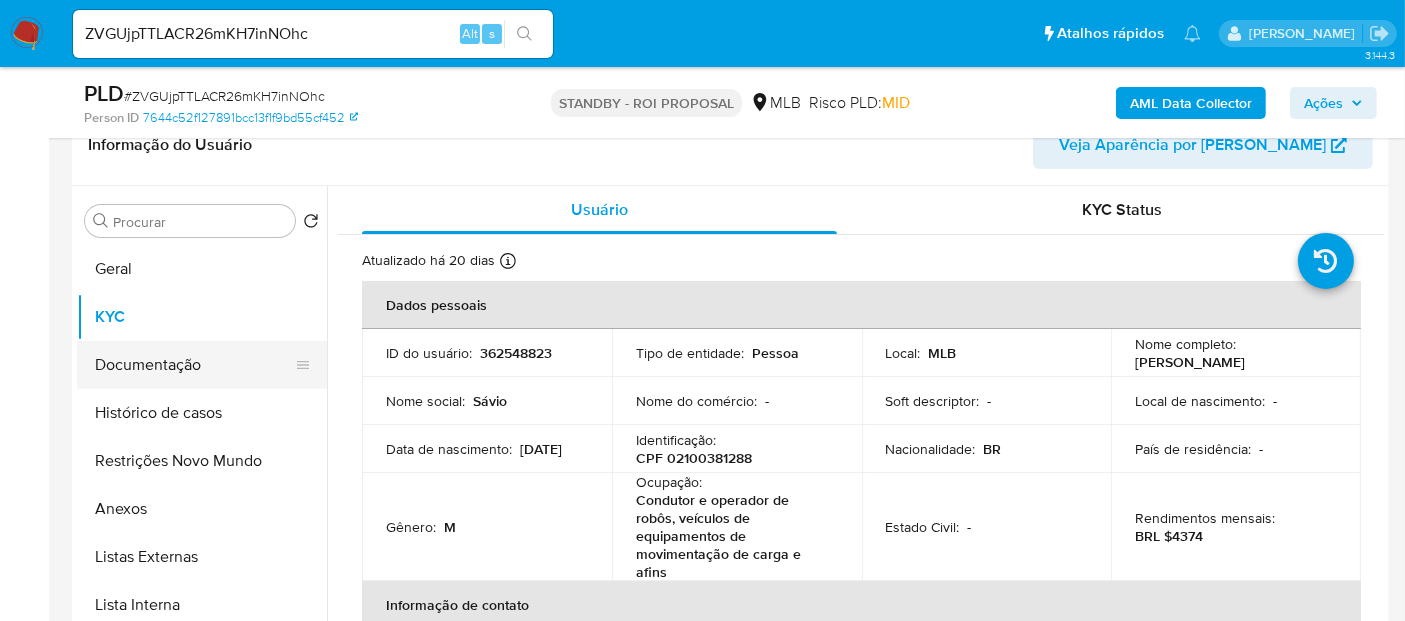 click on "Documentação" at bounding box center [194, 365] 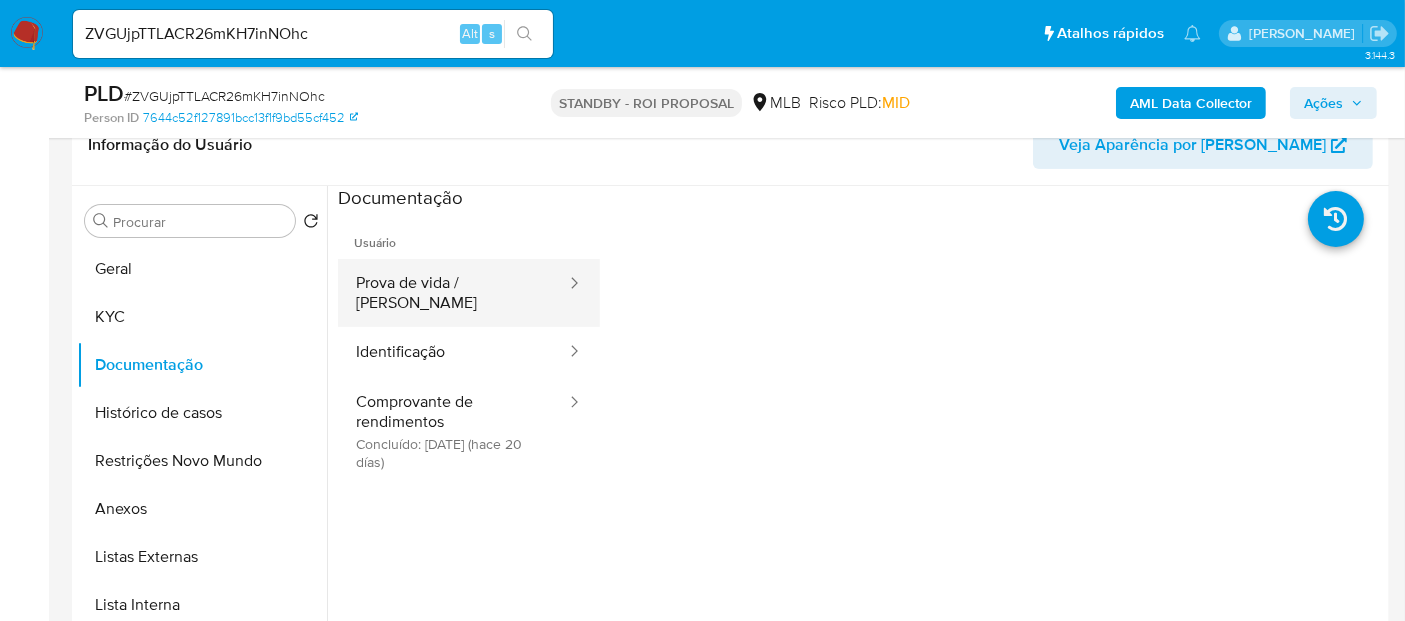 click on "Prova de vida / [PERSON_NAME]" at bounding box center (453, 293) 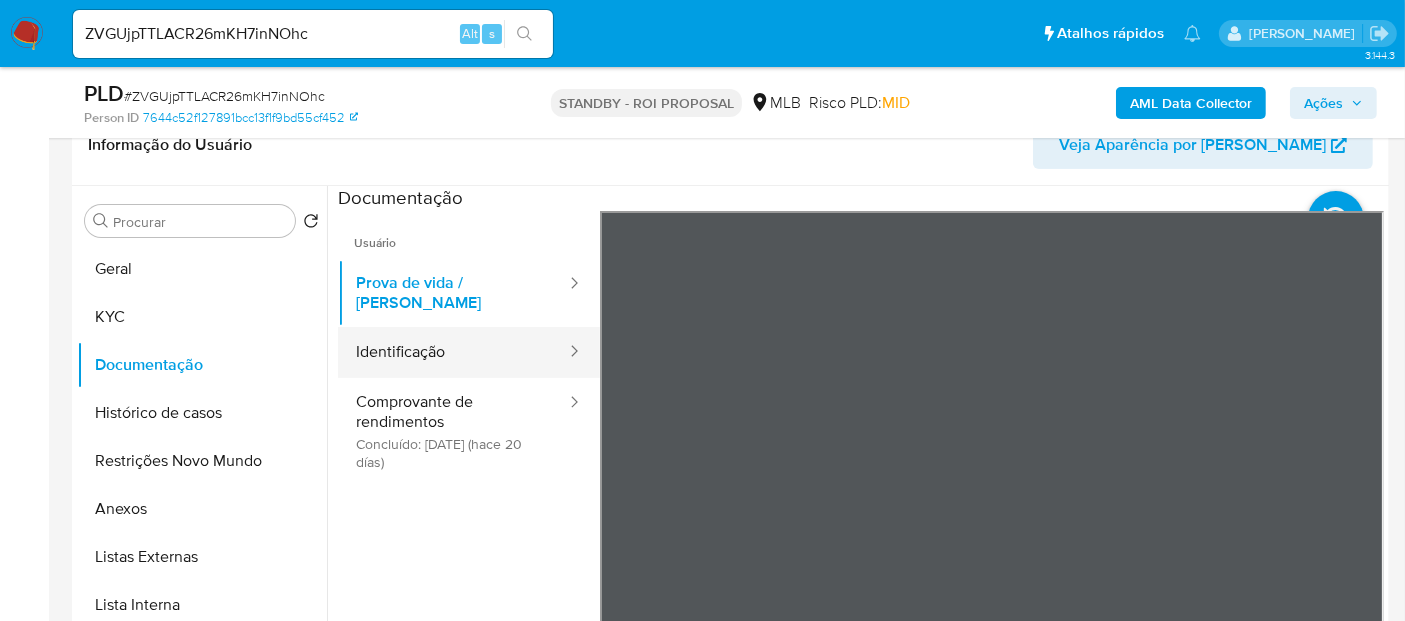 click on "Identificação" at bounding box center (453, 352) 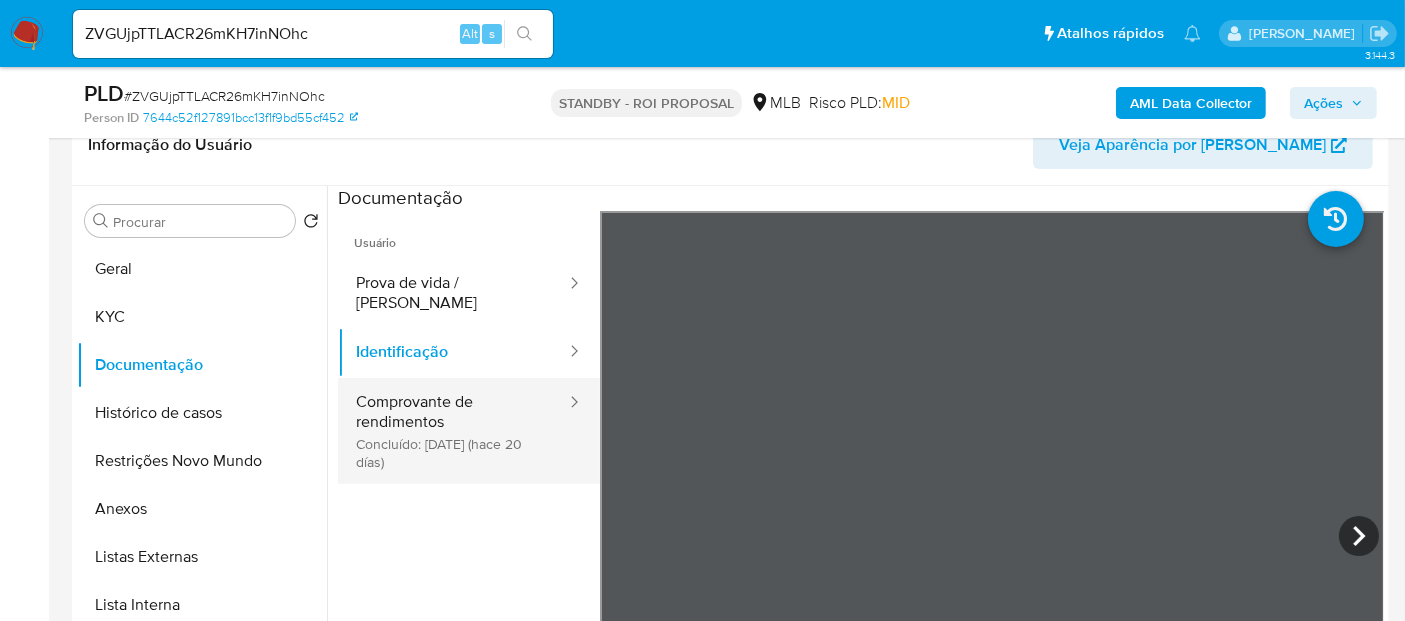 click on "Comprovante de rendimentos Concluído: [DATE] (hace 20 días)" at bounding box center (453, 431) 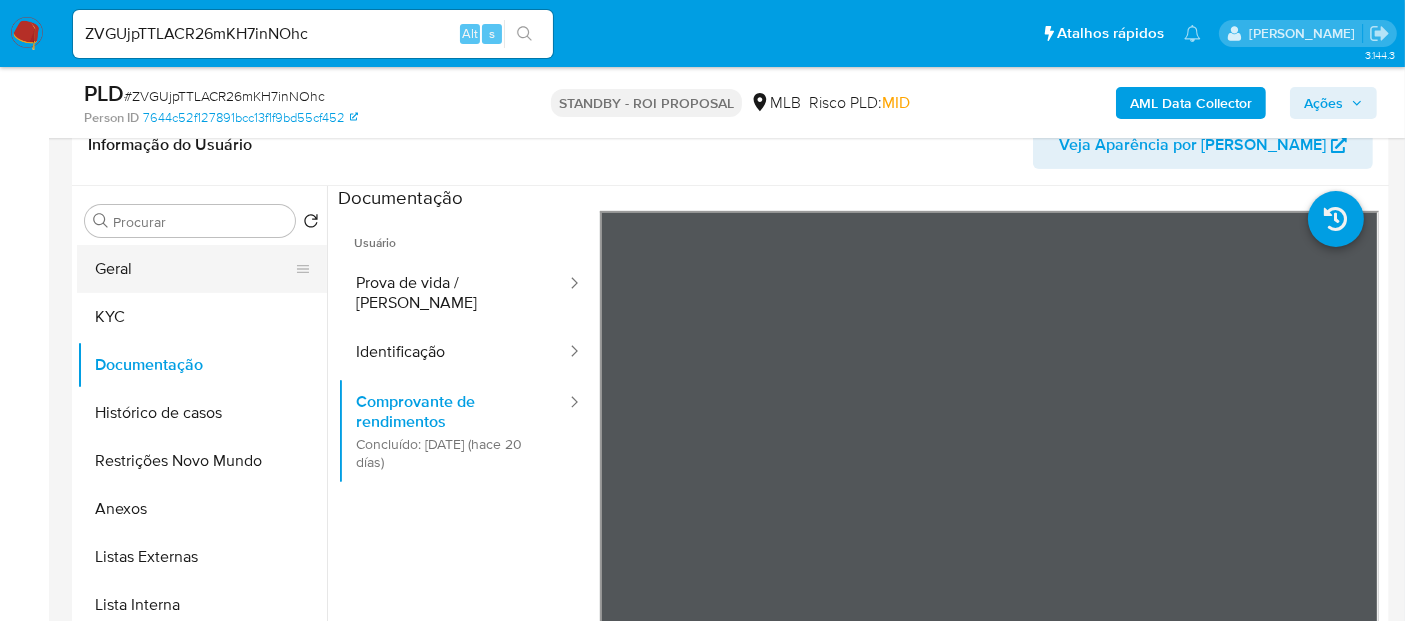 click on "Geral" at bounding box center [194, 269] 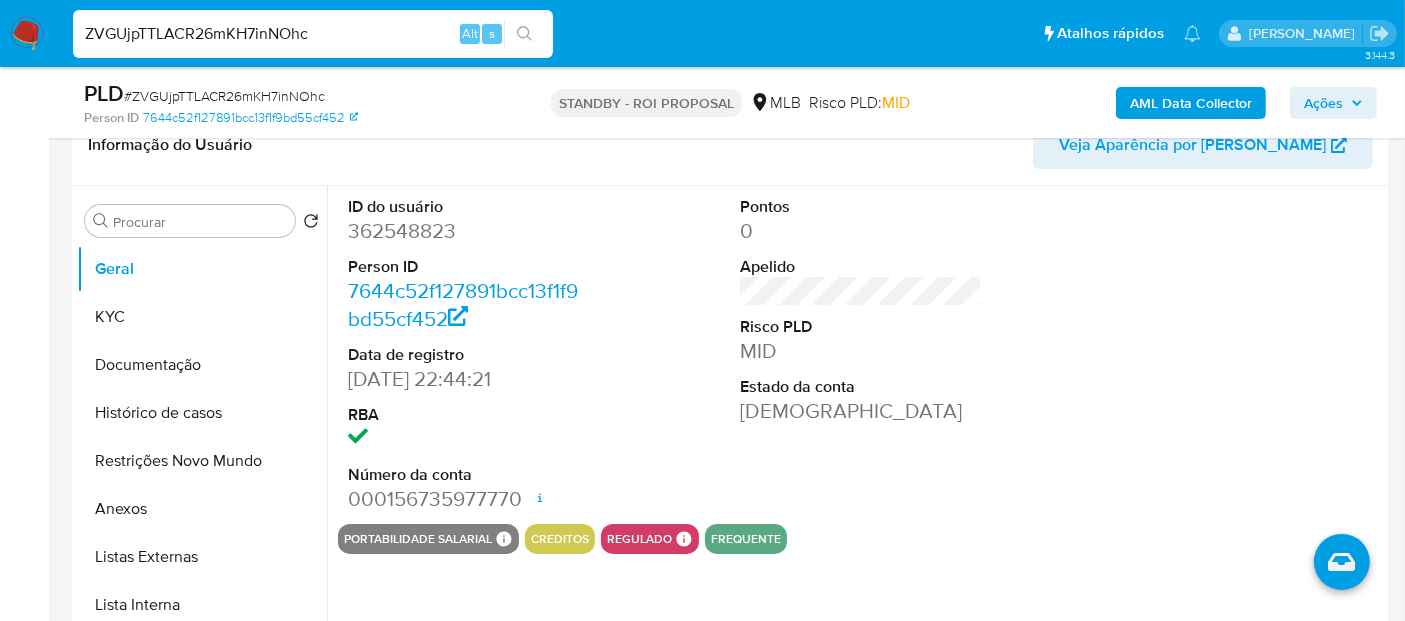 drag, startPoint x: 354, startPoint y: 25, endPoint x: 0, endPoint y: 40, distance: 354.31766 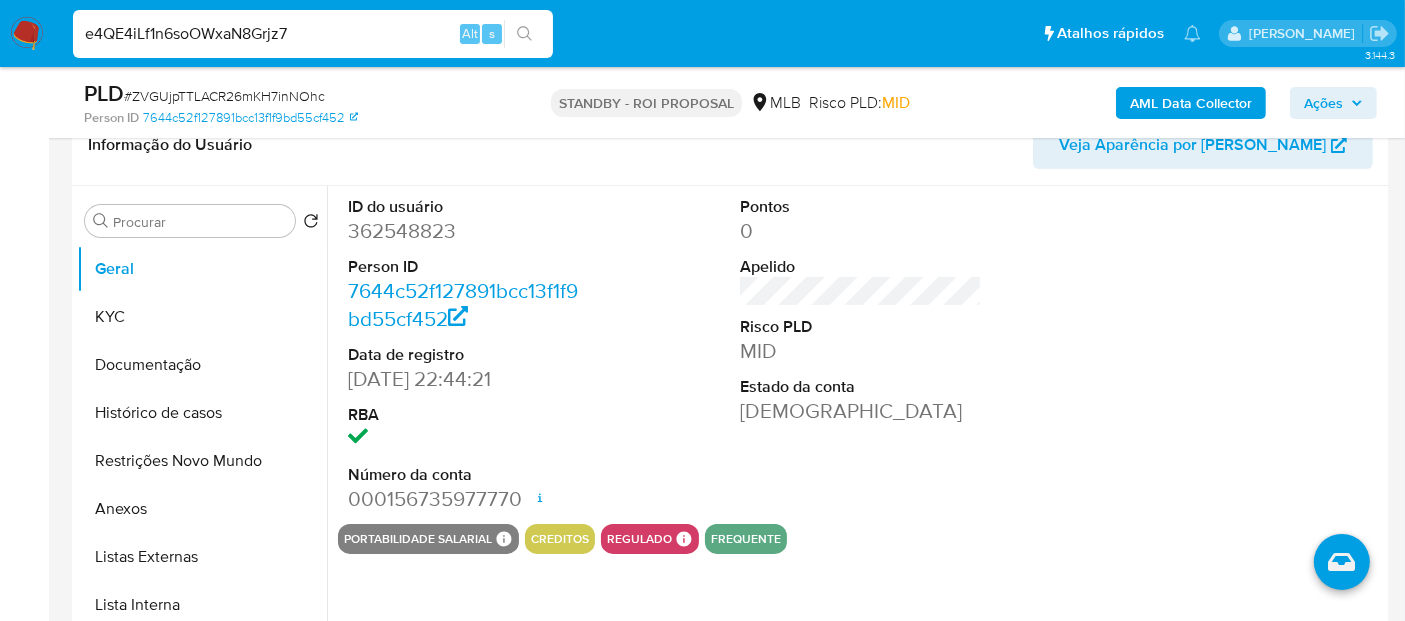 type on "e4QE4iLf1n6soOWxaN8Grjz7" 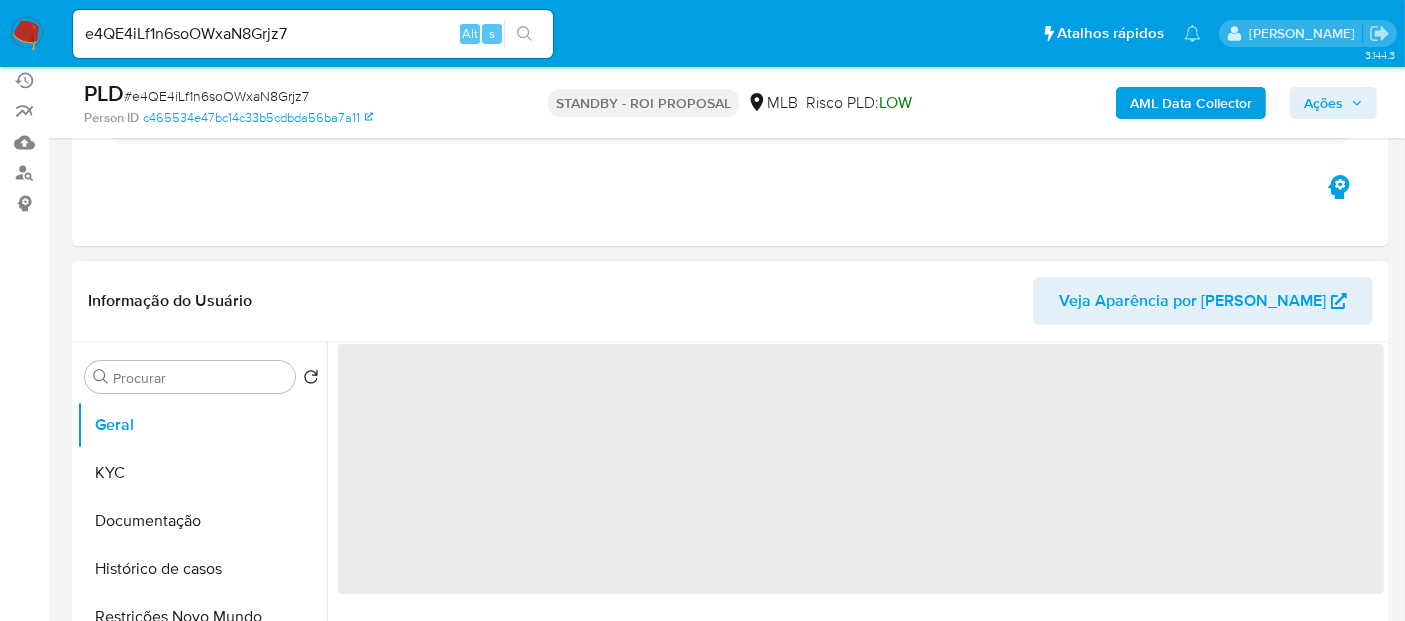 scroll, scrollTop: 222, scrollLeft: 0, axis: vertical 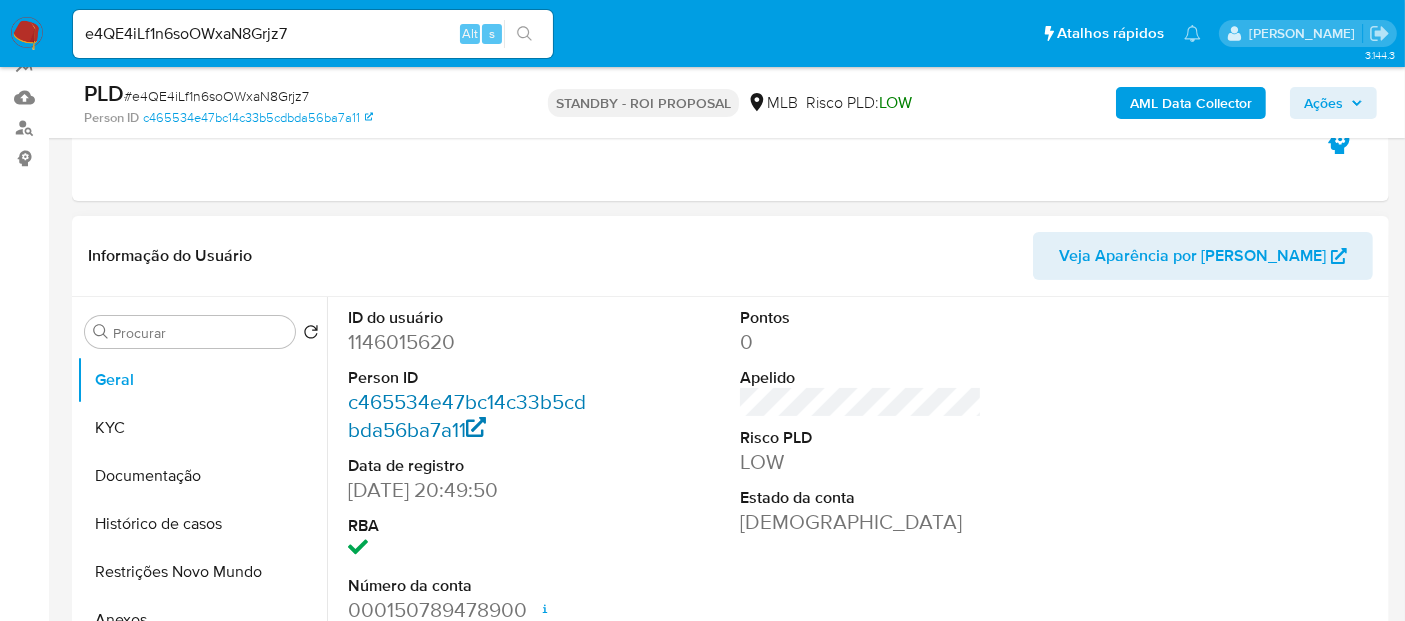 select on "10" 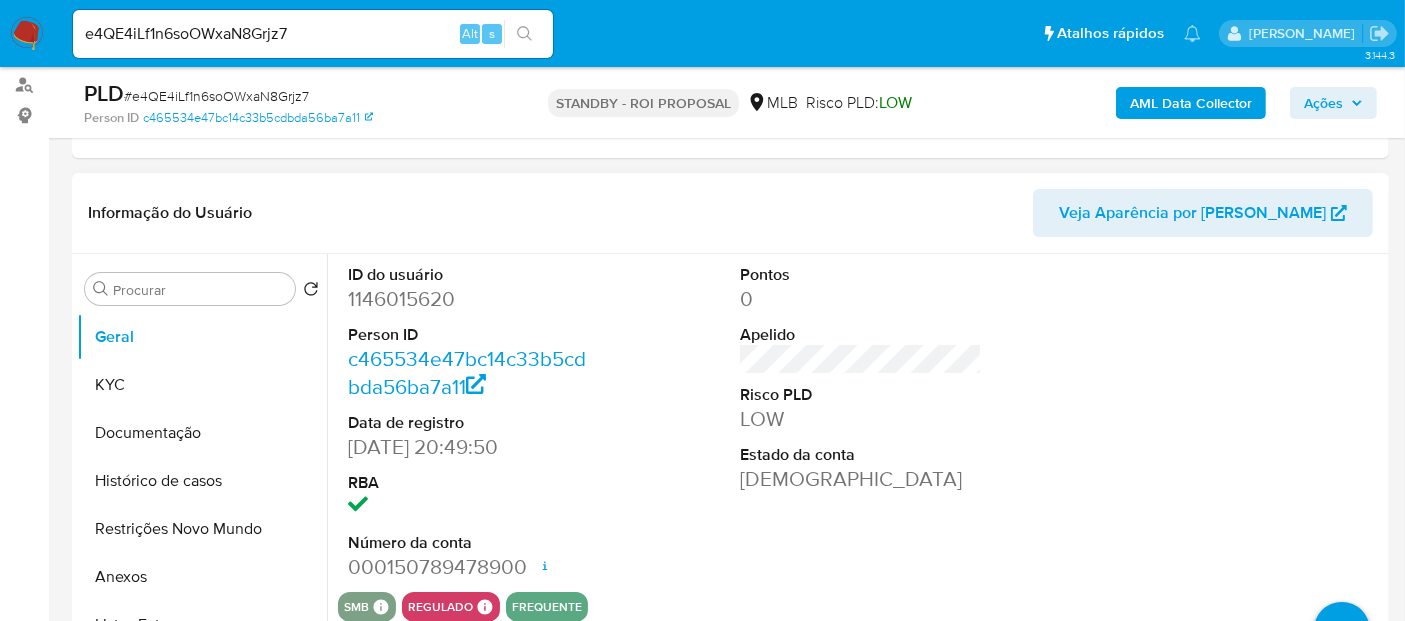 scroll, scrollTop: 333, scrollLeft: 0, axis: vertical 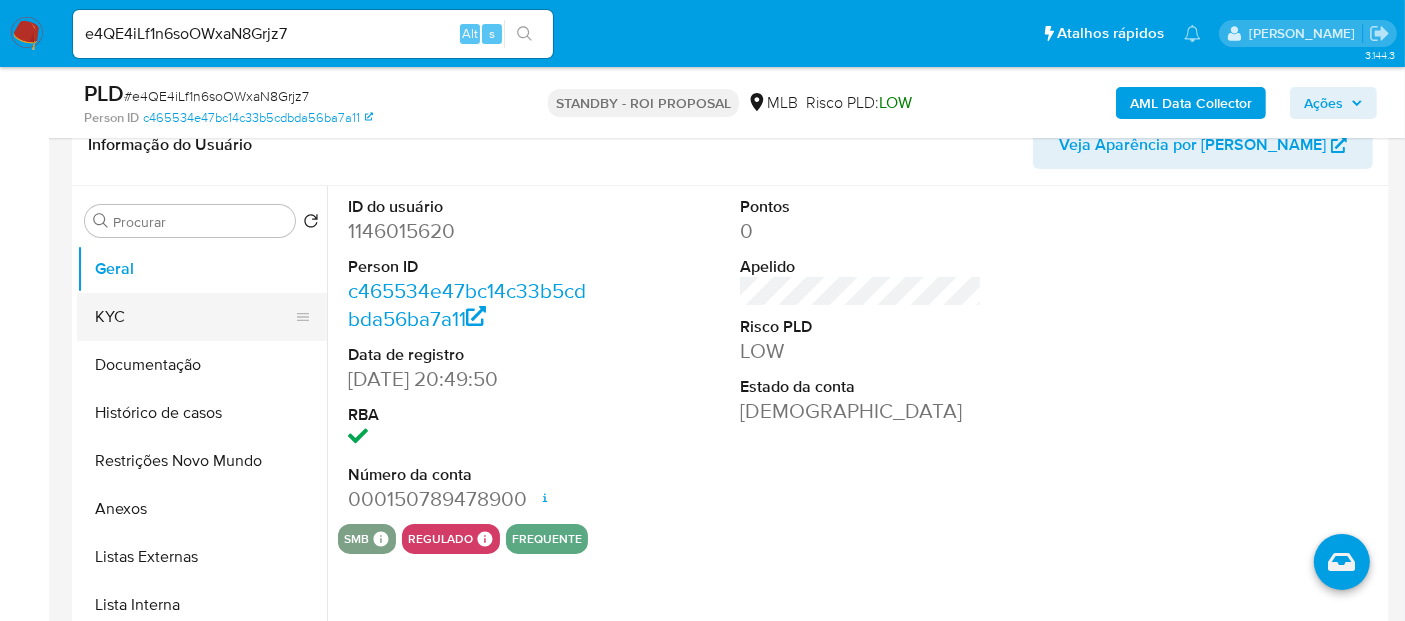 click on "KYC" at bounding box center (194, 317) 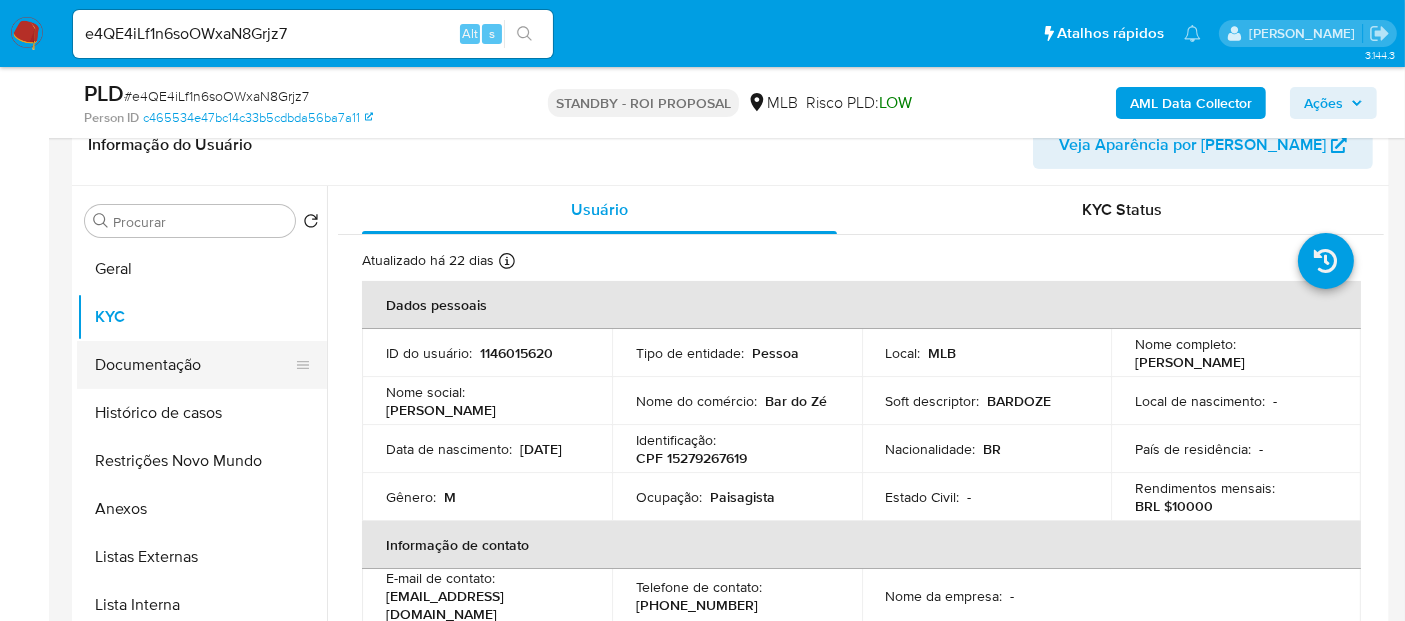 click on "Documentação" at bounding box center [194, 365] 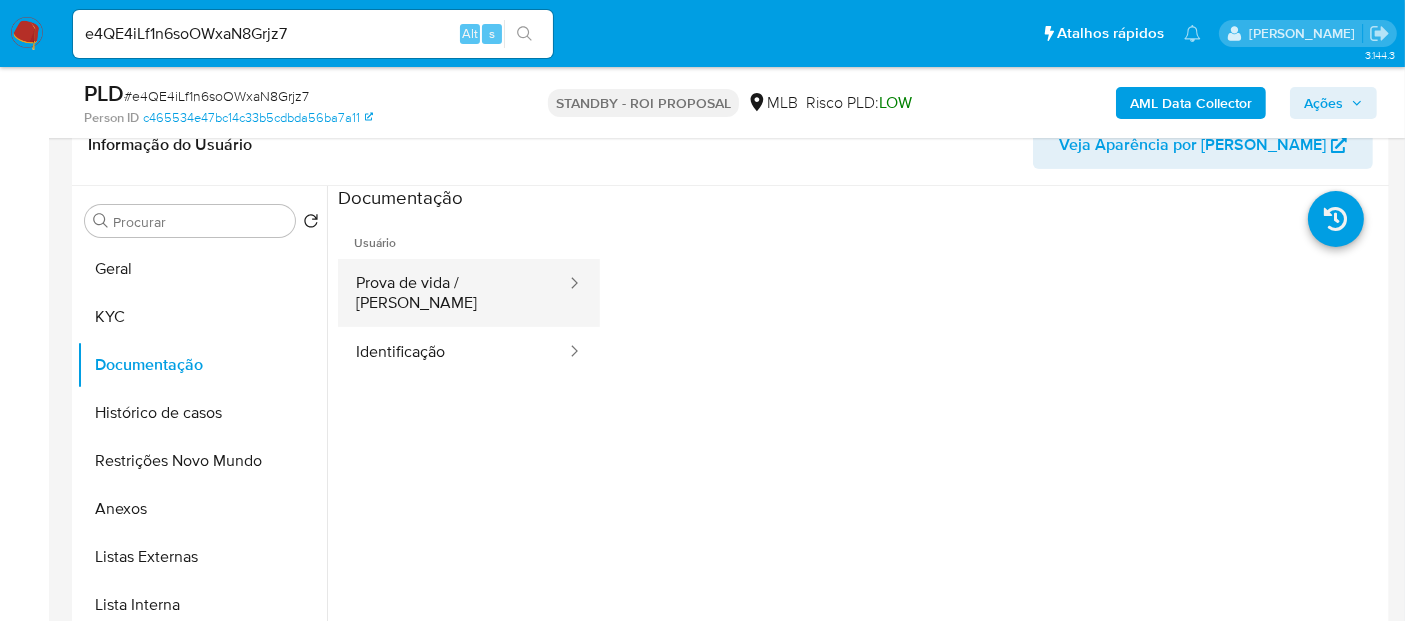 click on "Prova de vida / [PERSON_NAME]" at bounding box center (453, 293) 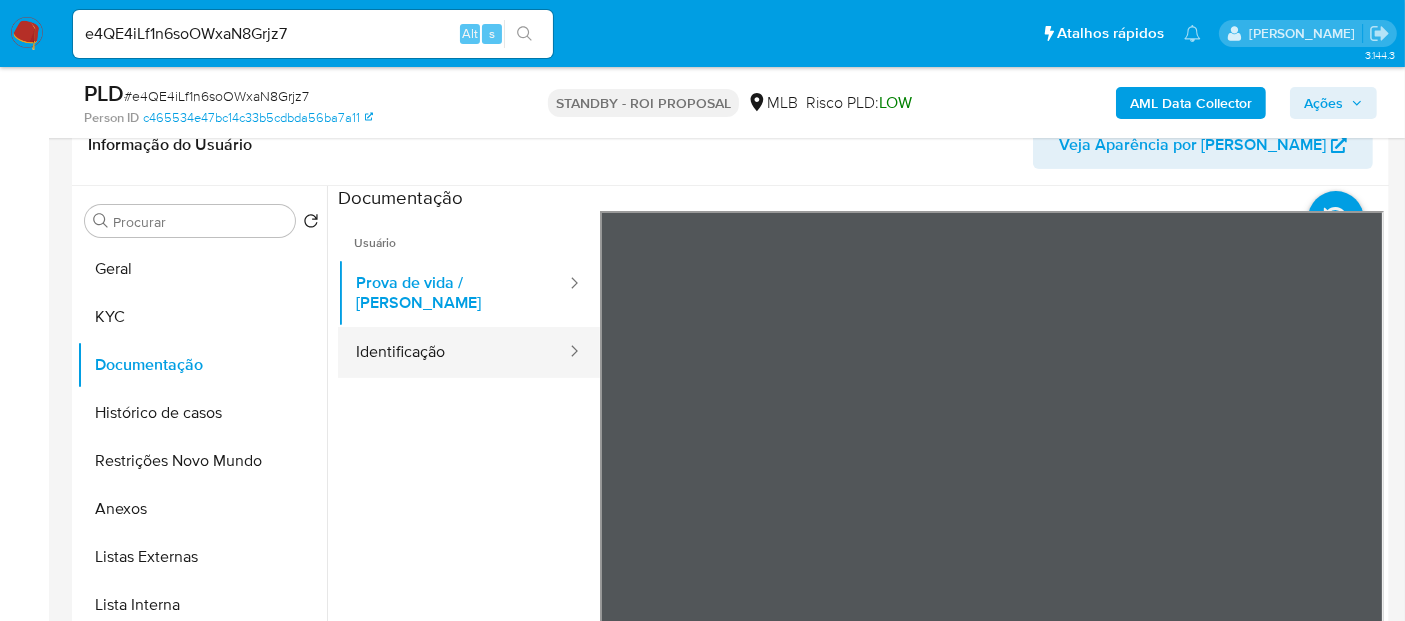 click on "Identificação" at bounding box center (453, 352) 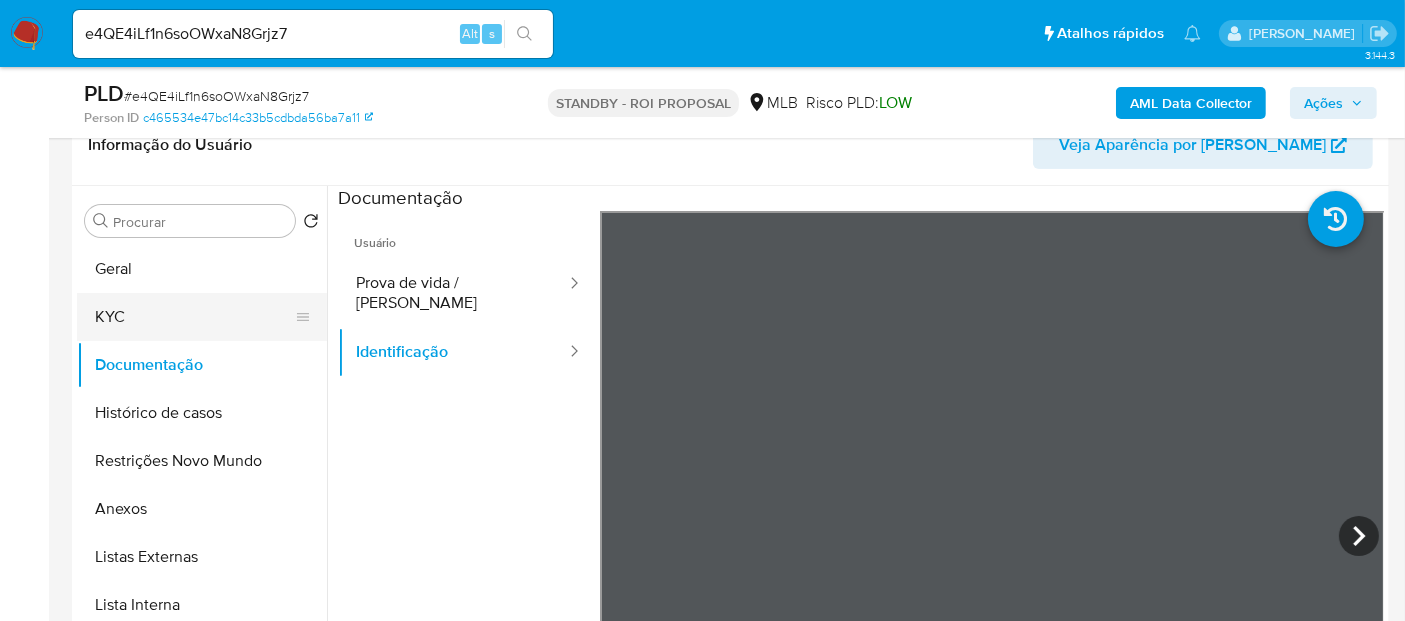 click on "KYC" at bounding box center [194, 317] 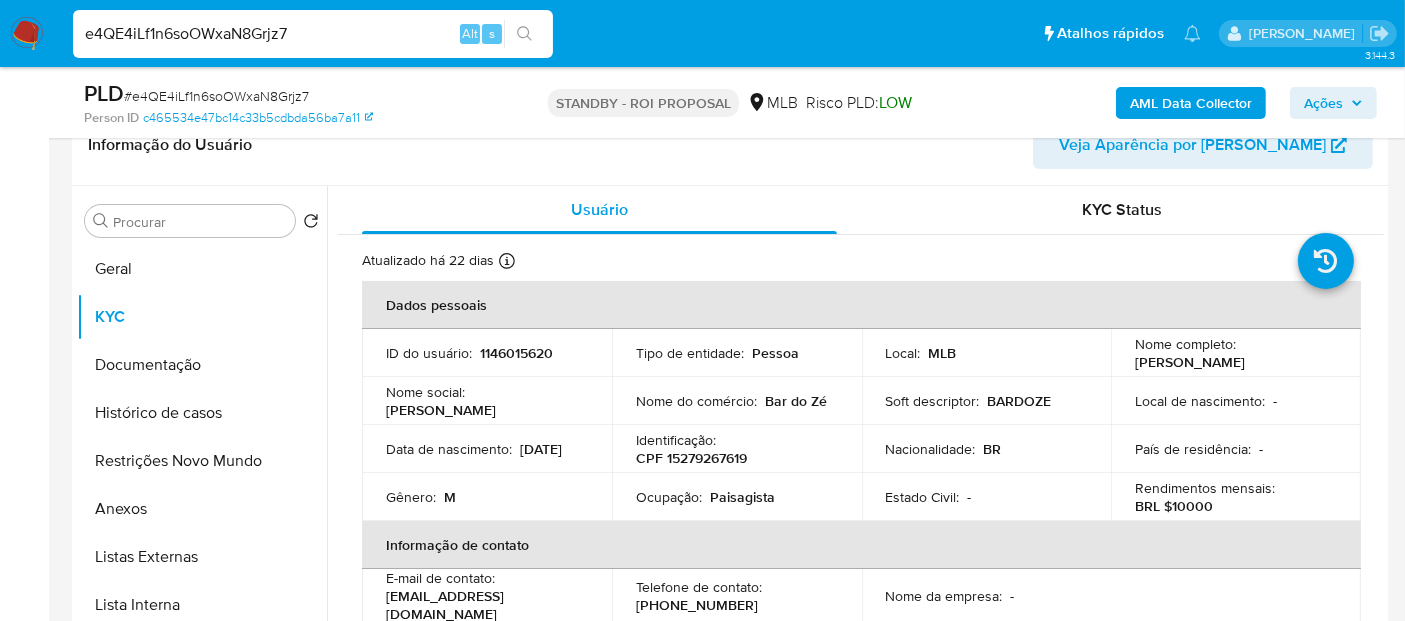 drag, startPoint x: 304, startPoint y: 32, endPoint x: 0, endPoint y: 39, distance: 304.08057 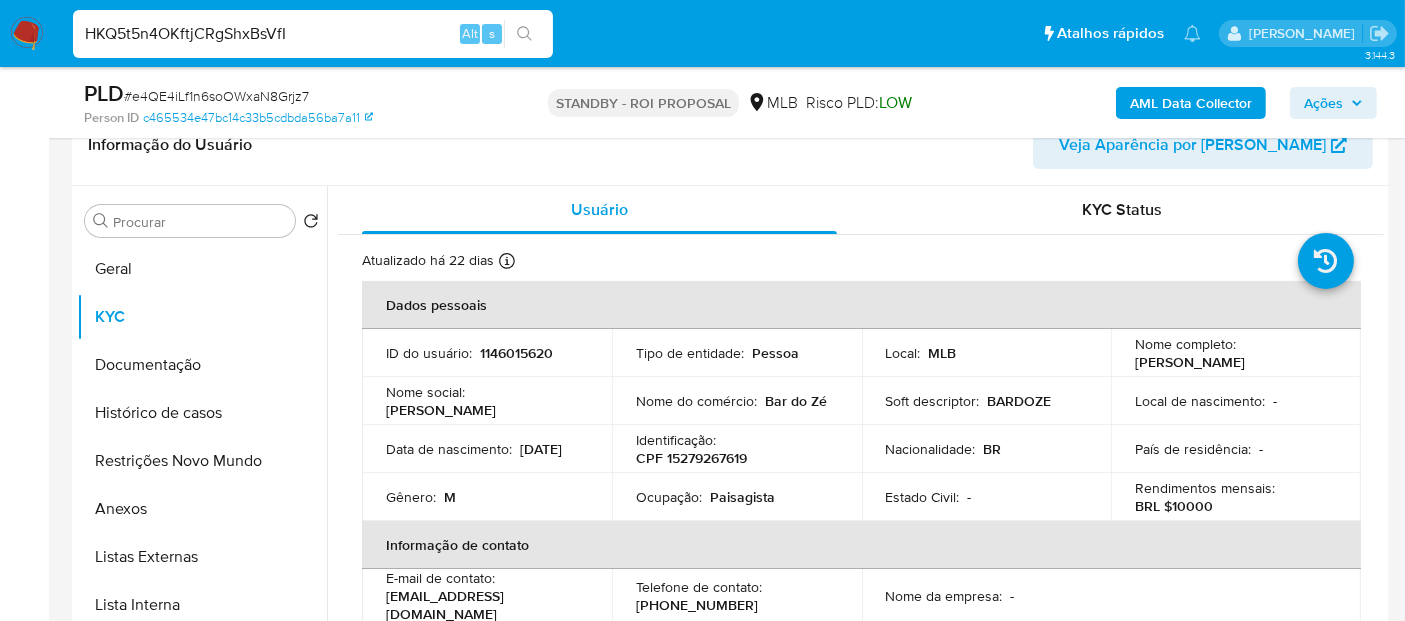 type on "HKQ5t5n4OKftjCRgShxBsVfI" 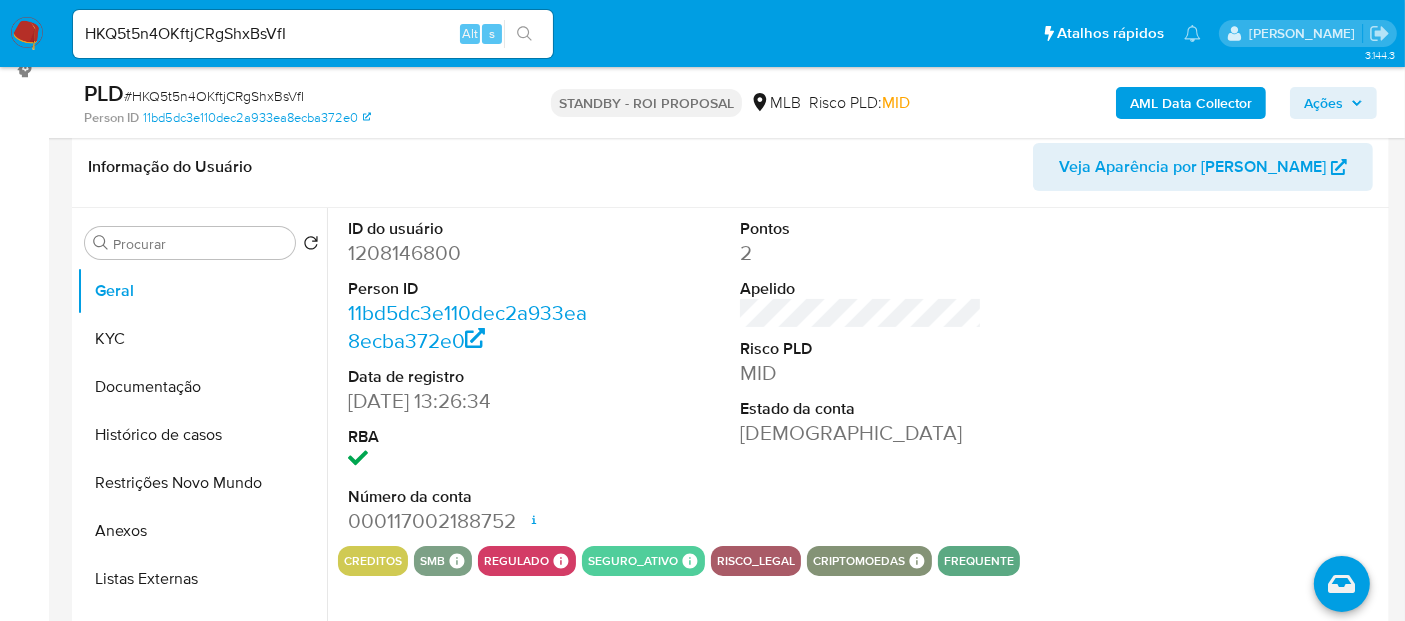 scroll, scrollTop: 333, scrollLeft: 0, axis: vertical 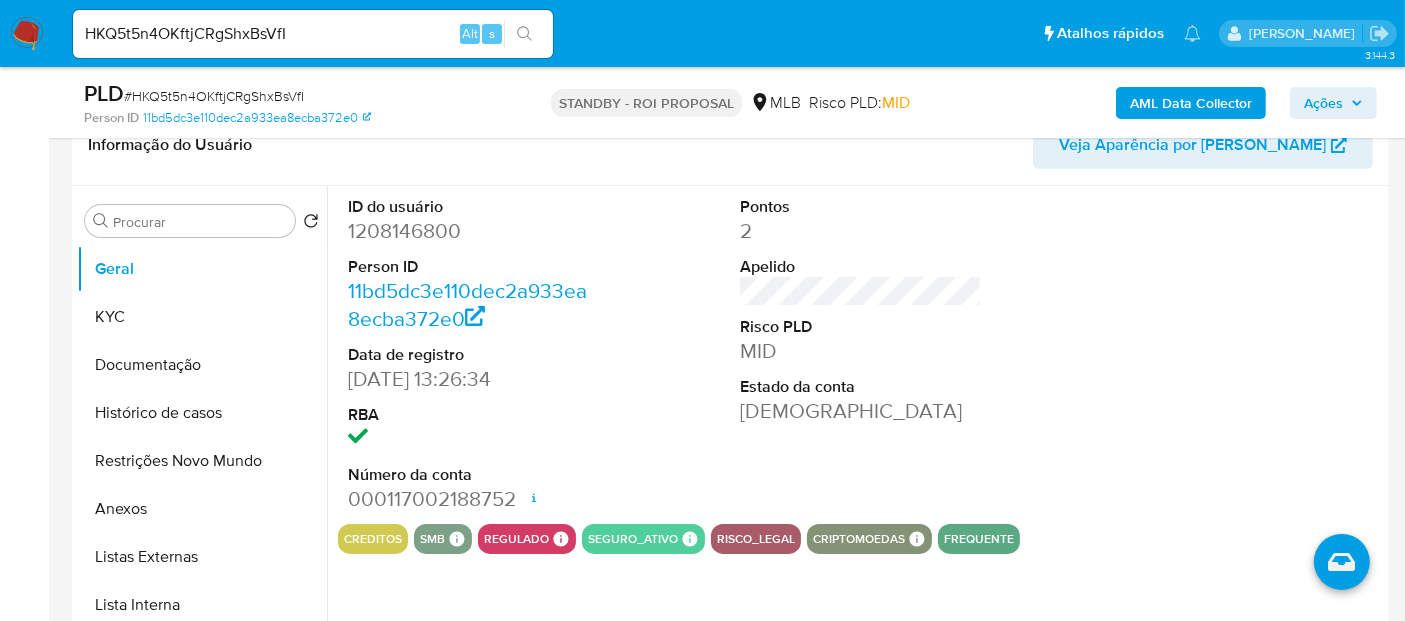 select on "10" 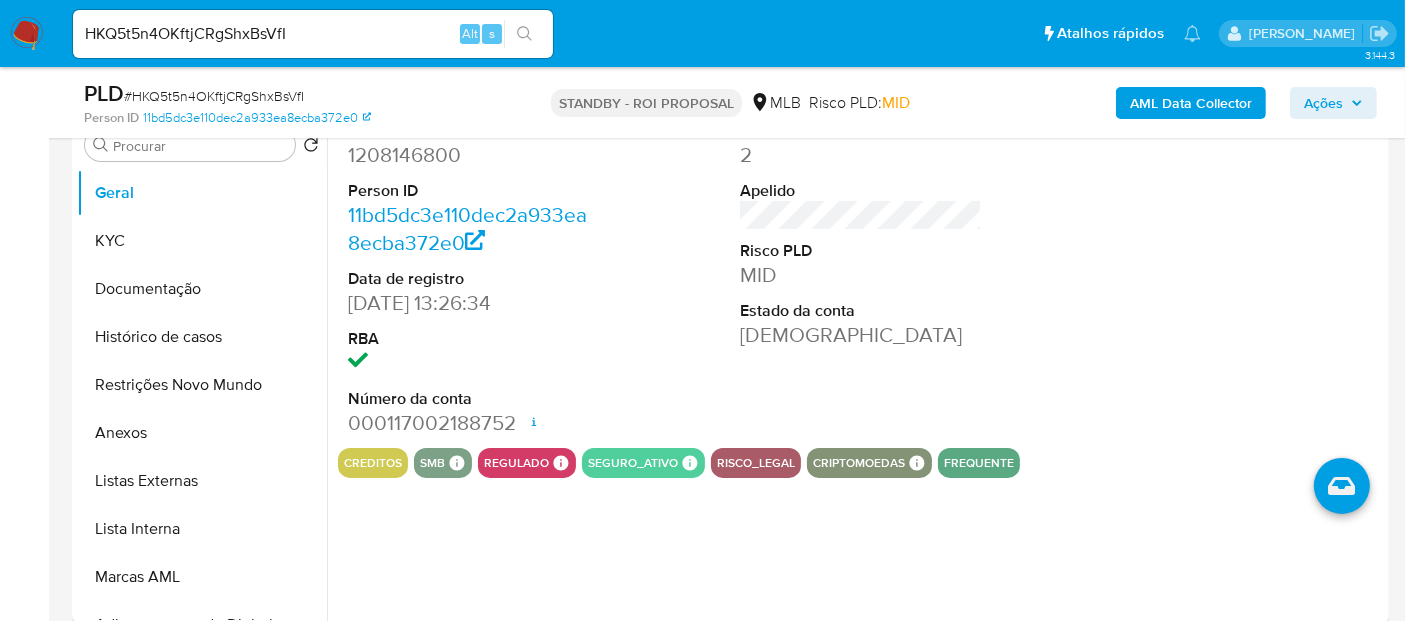 scroll, scrollTop: 444, scrollLeft: 0, axis: vertical 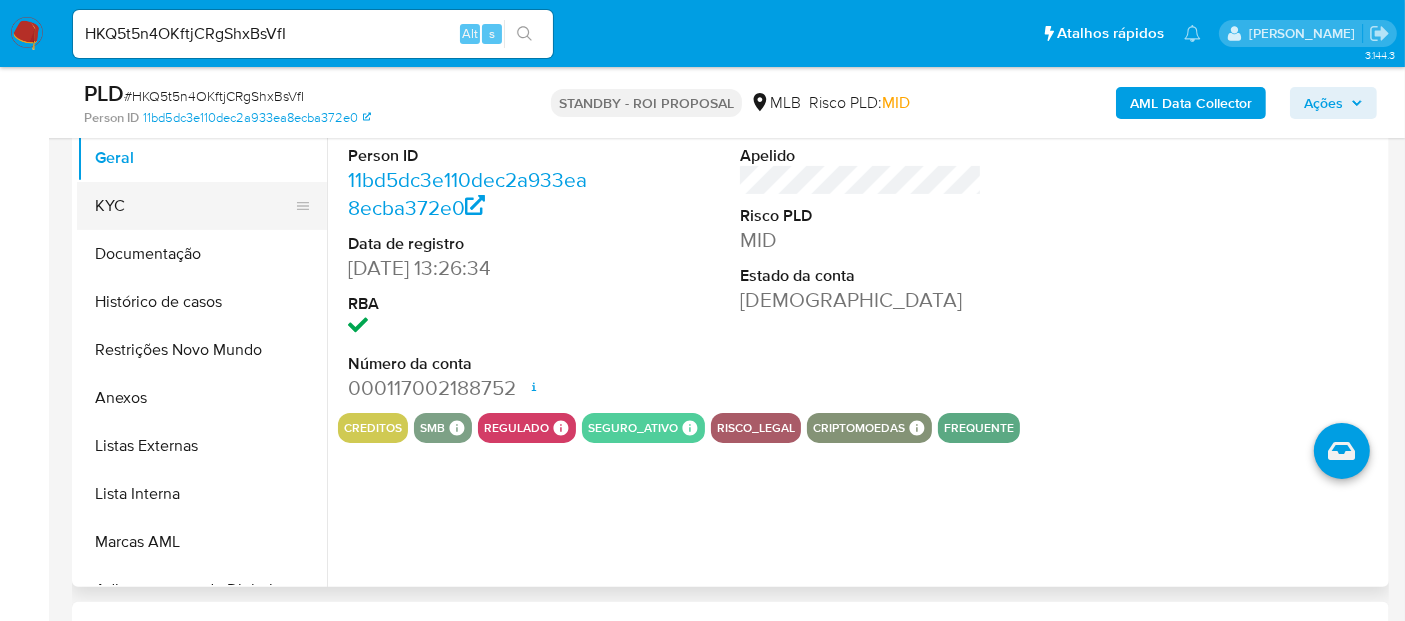 click on "KYC" at bounding box center [194, 206] 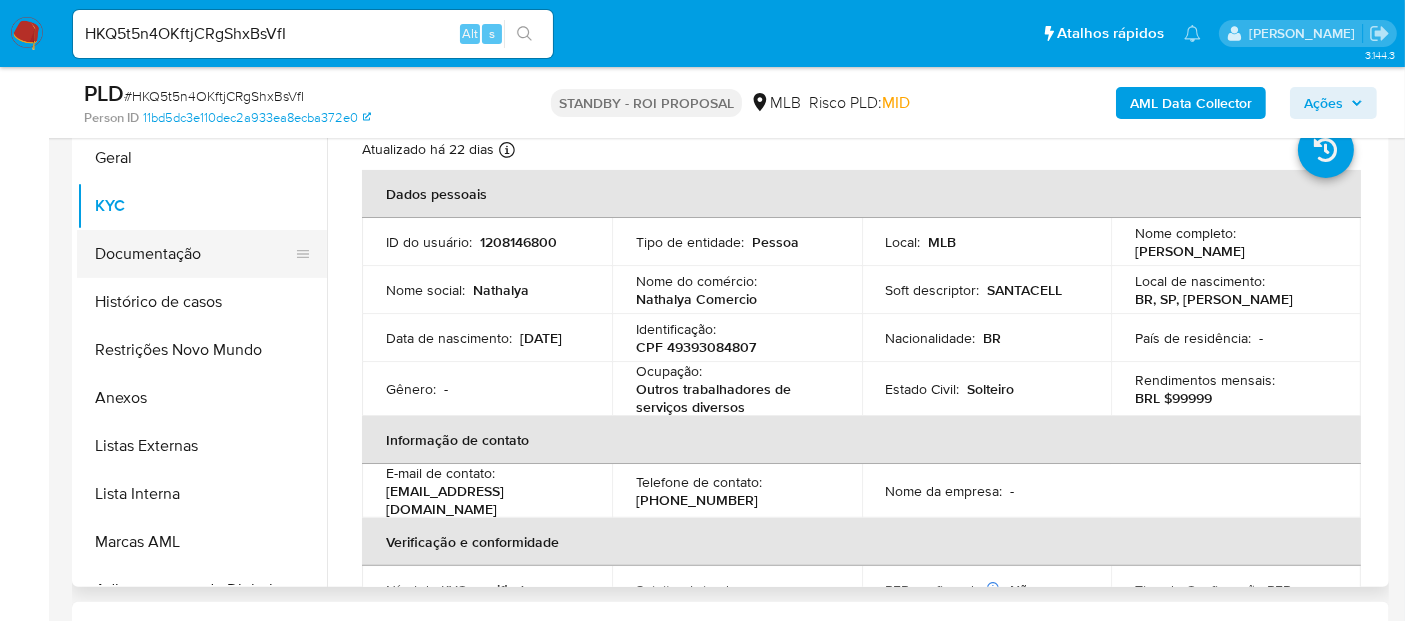 click on "Documentação" at bounding box center [194, 254] 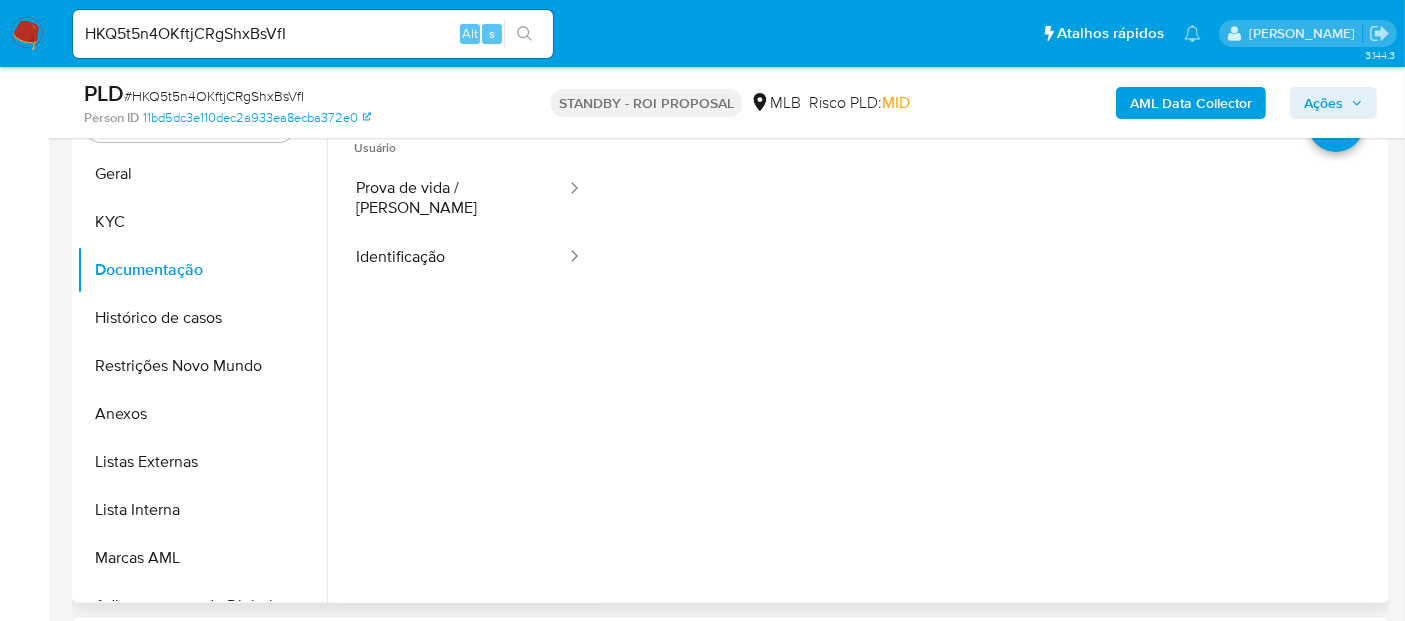 scroll, scrollTop: 333, scrollLeft: 0, axis: vertical 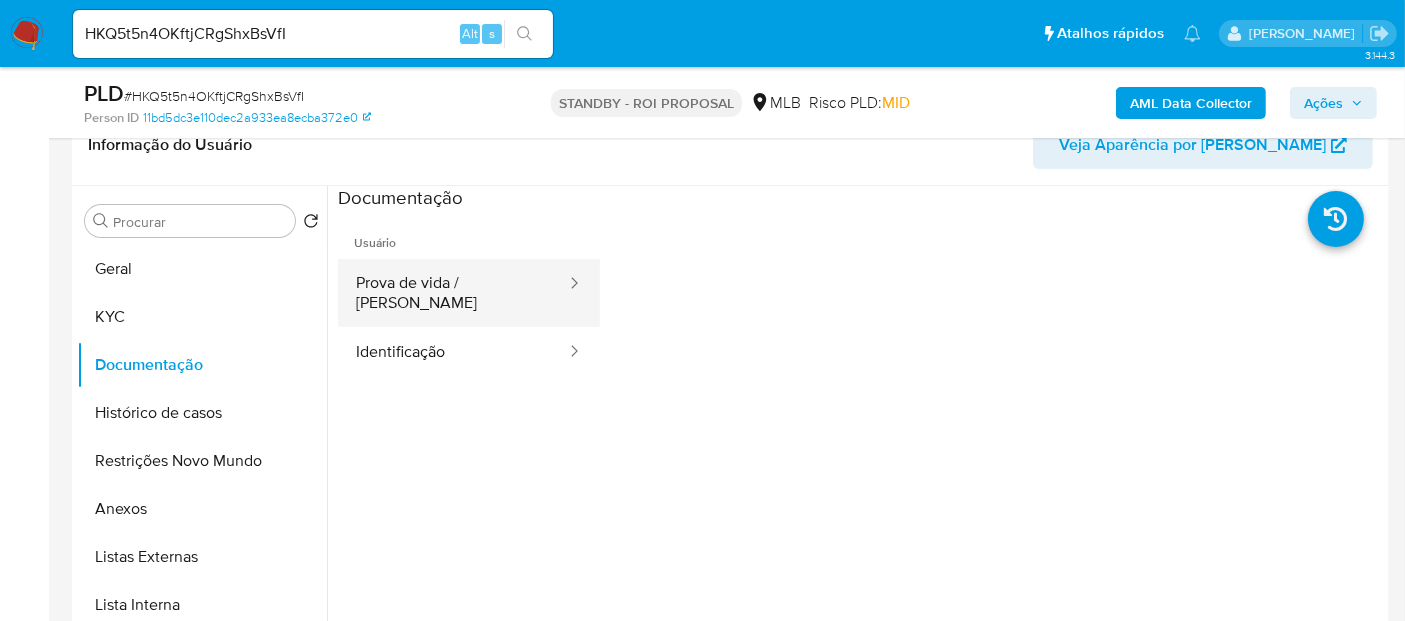 click on "Prova de vida / [PERSON_NAME]" at bounding box center (453, 293) 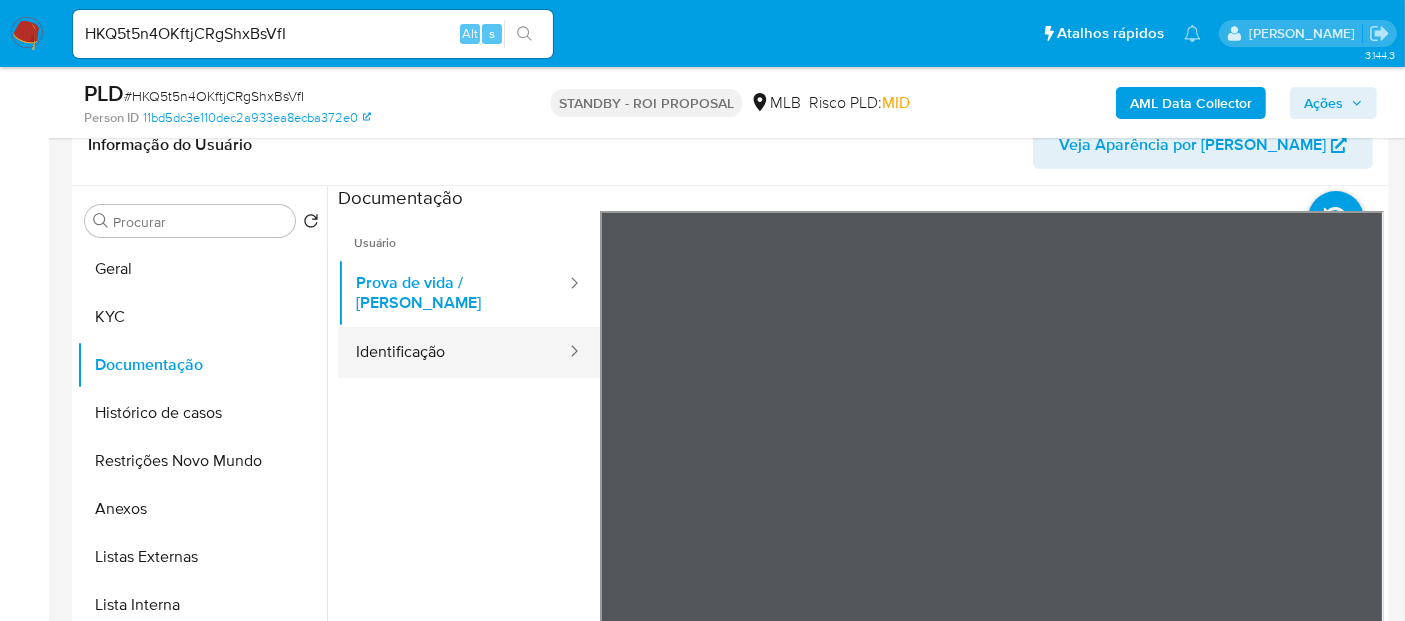 click on "Identificação" at bounding box center (453, 352) 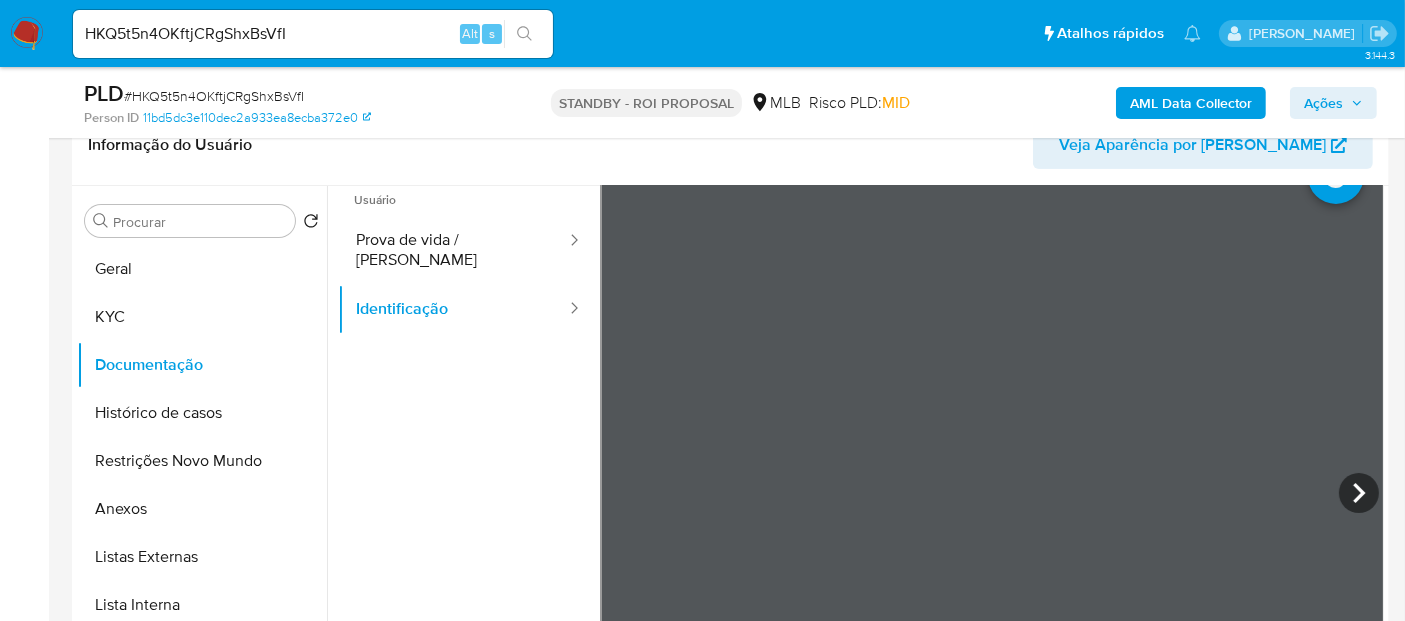 scroll, scrollTop: 111, scrollLeft: 0, axis: vertical 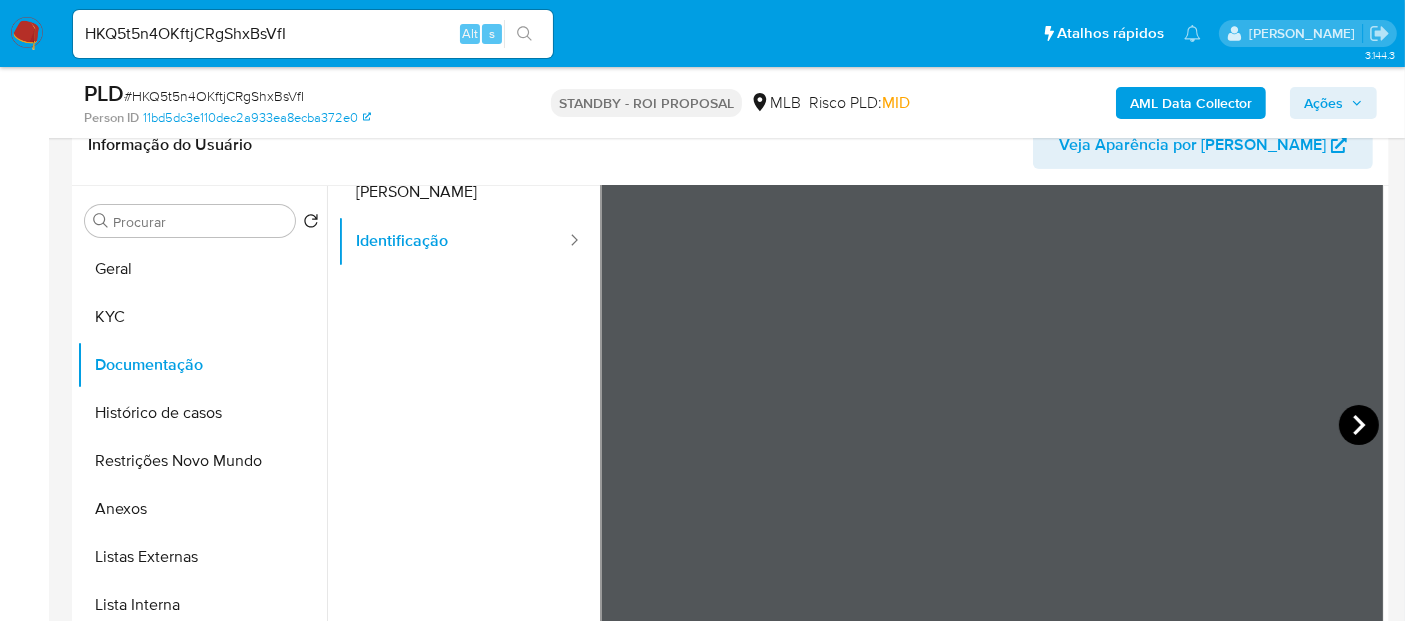 click 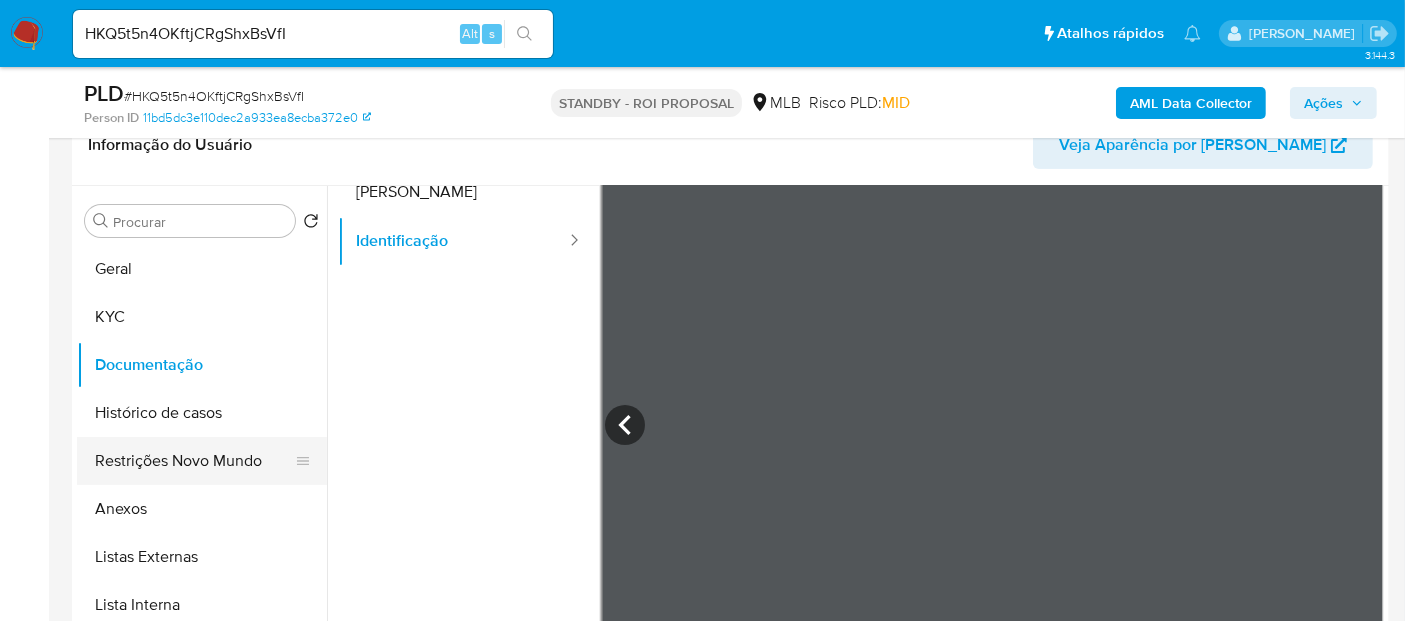 click on "Restrições Novo Mundo" at bounding box center [194, 461] 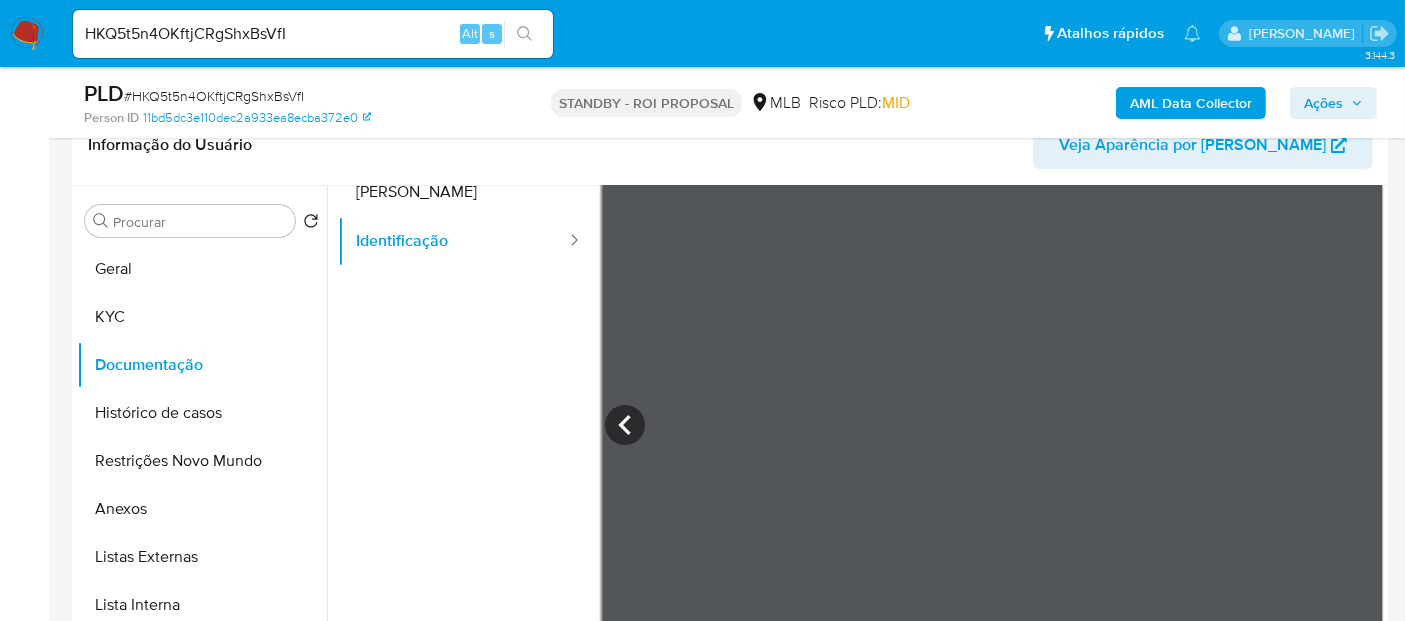 scroll, scrollTop: 0, scrollLeft: 0, axis: both 